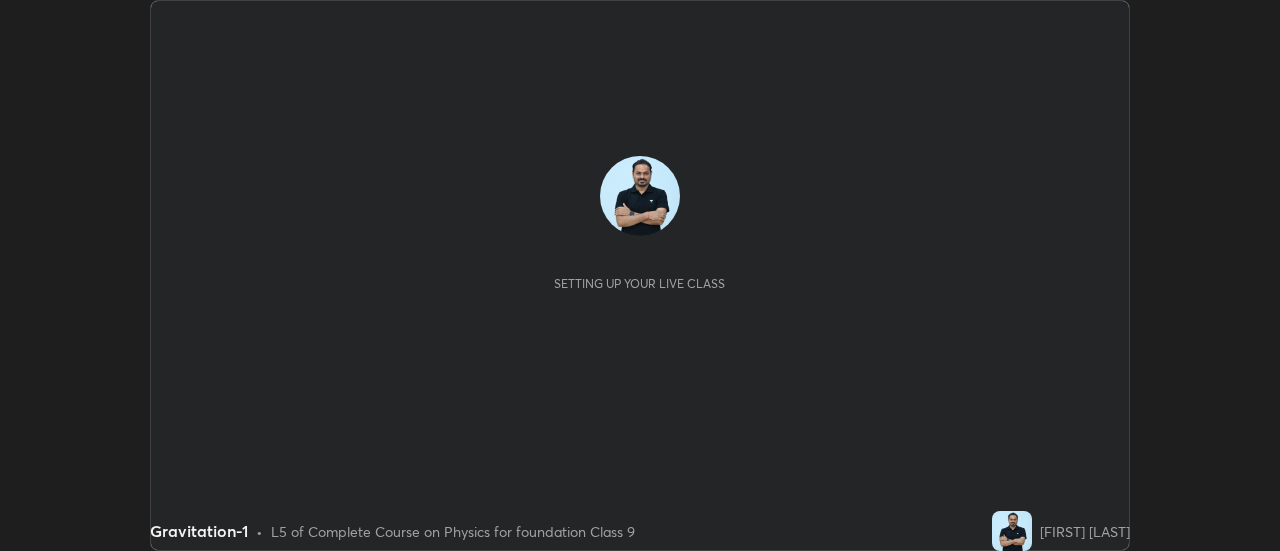 scroll, scrollTop: 0, scrollLeft: 0, axis: both 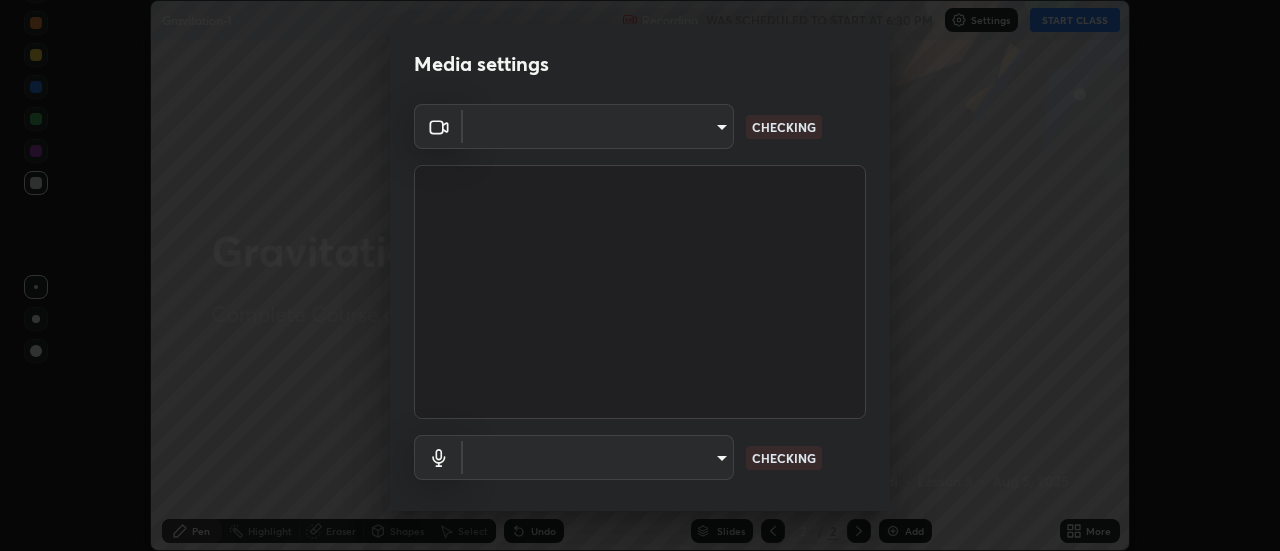 type on "1769541d7db8b910b2b6aaf592df5ff8660c63acaad49df9064175df0c6f581f" 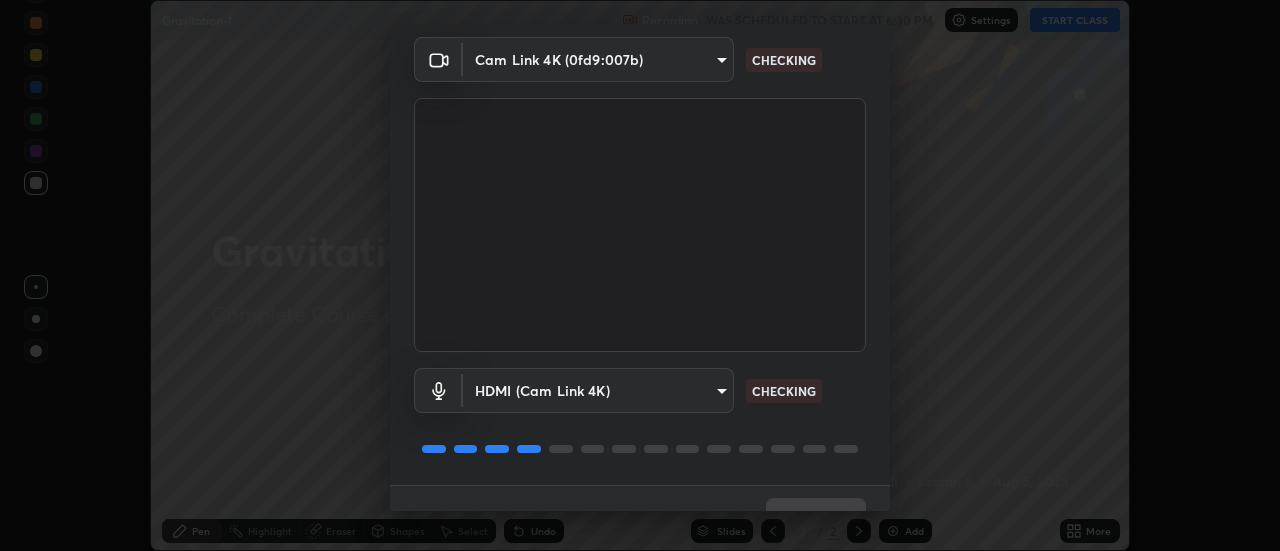 scroll, scrollTop: 105, scrollLeft: 0, axis: vertical 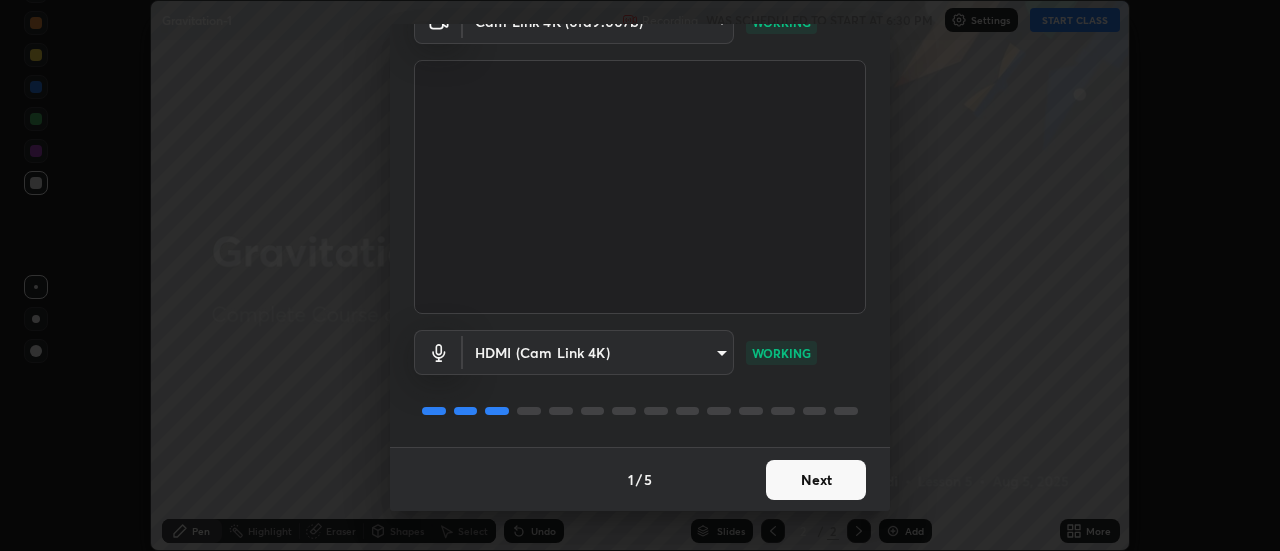 click on "Next" at bounding box center [816, 480] 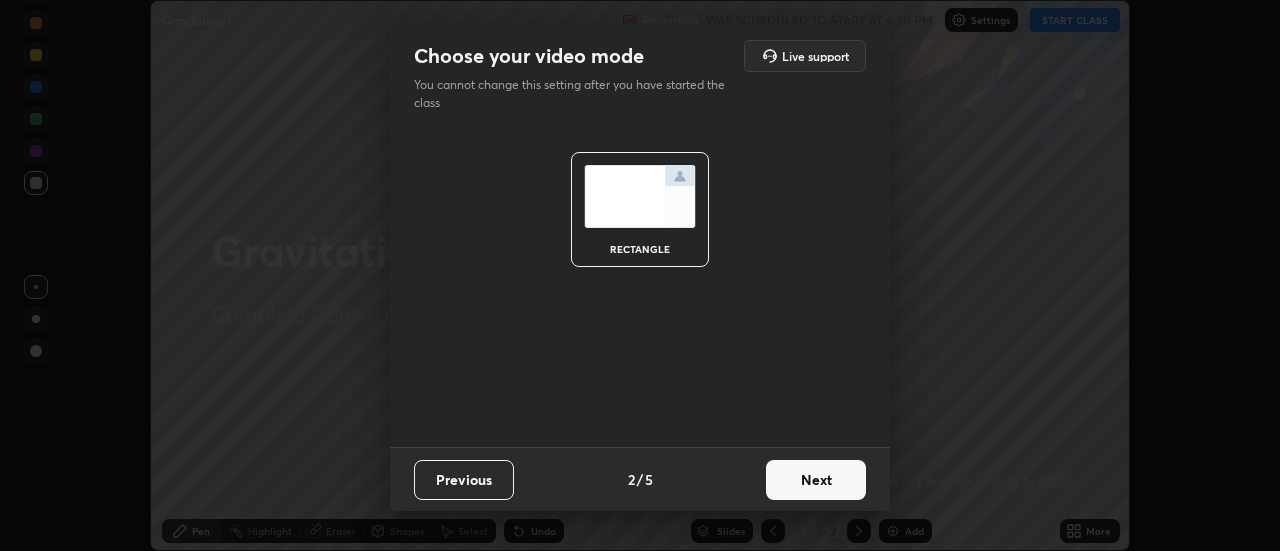 scroll, scrollTop: 0, scrollLeft: 0, axis: both 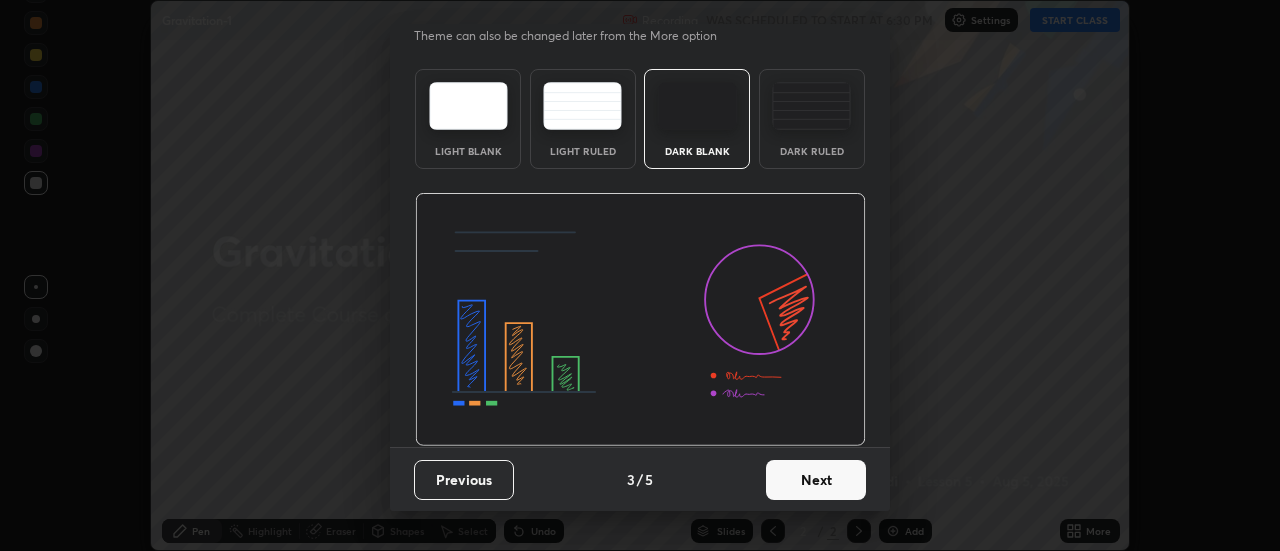 click on "Next" at bounding box center [816, 480] 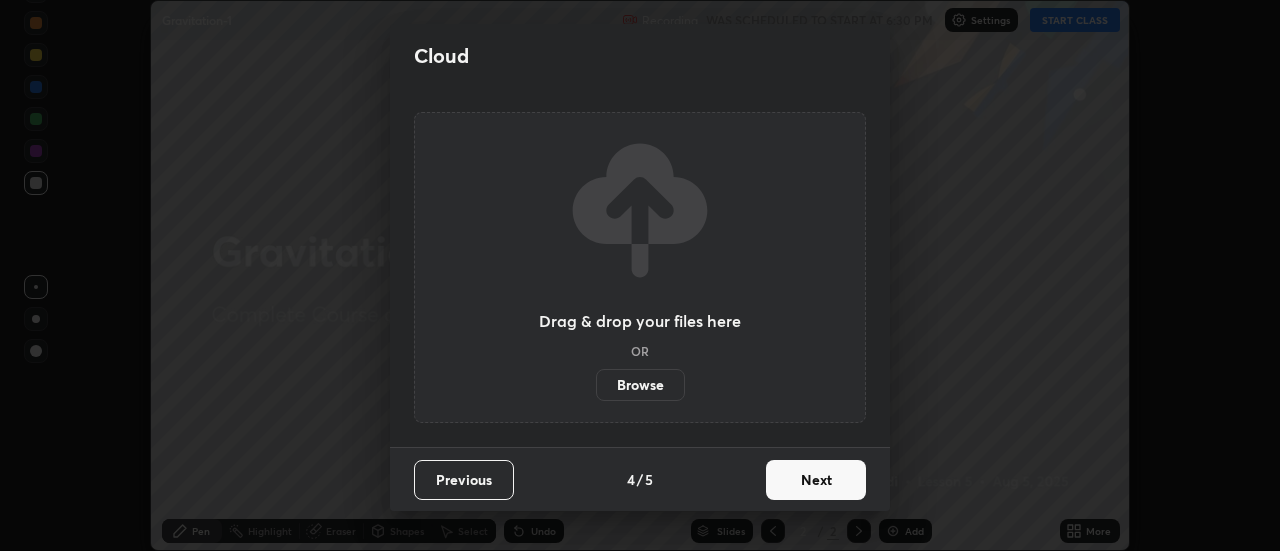 click on "Next" at bounding box center (816, 480) 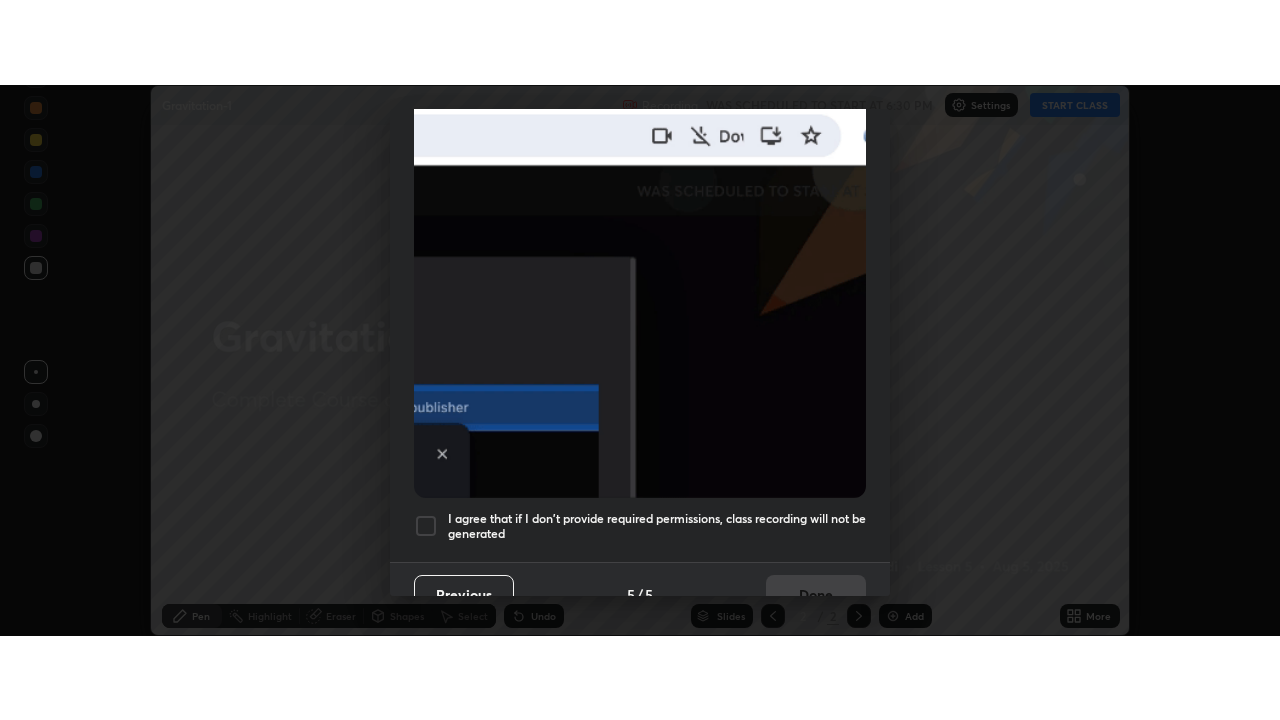scroll, scrollTop: 513, scrollLeft: 0, axis: vertical 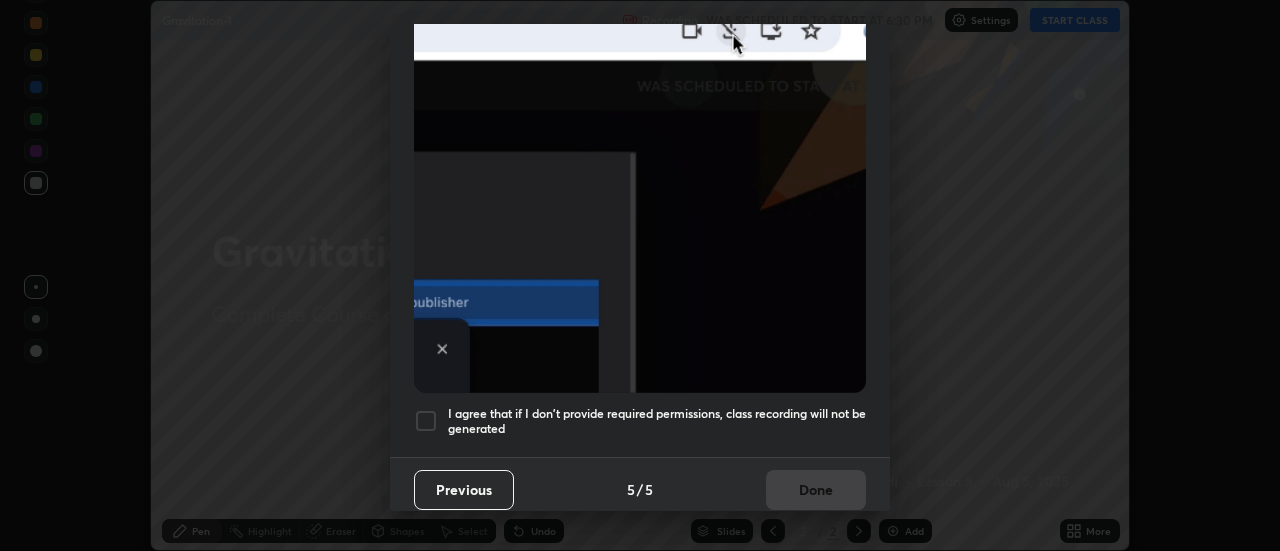 click on "I agree that if I don't provide required permissions, class recording will not be generated" at bounding box center [657, 421] 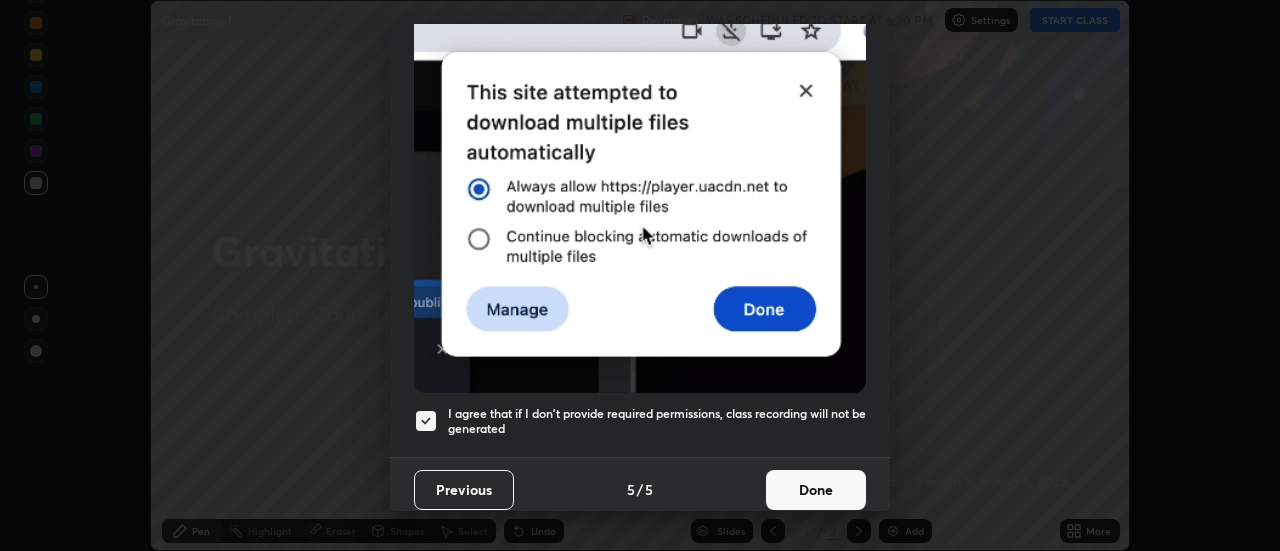 click on "Done" at bounding box center [816, 490] 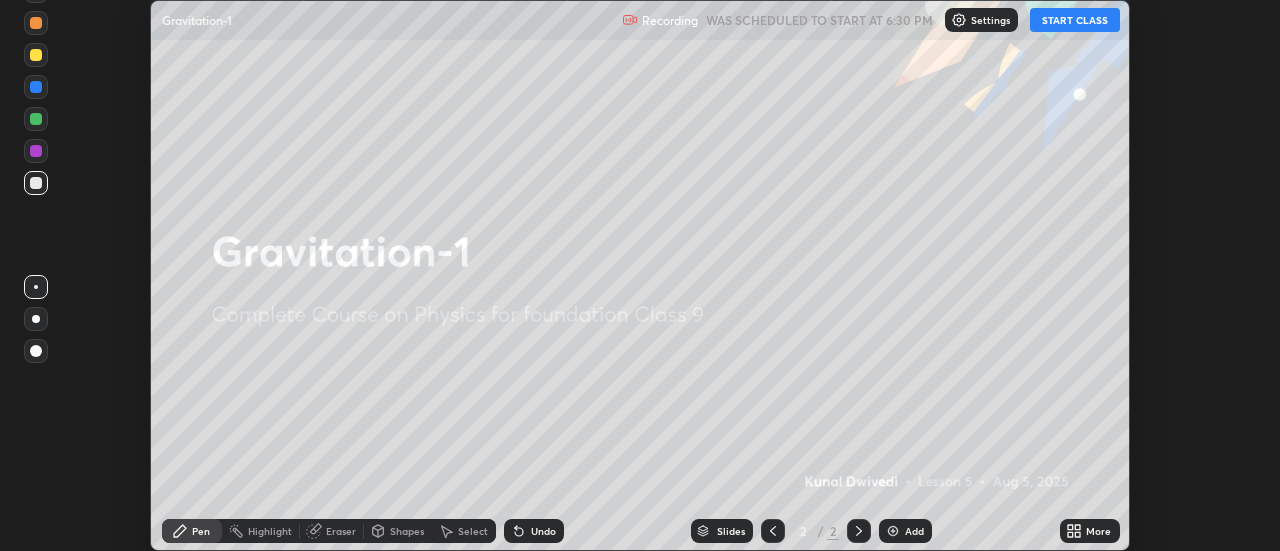 click on "START CLASS" at bounding box center (1075, 20) 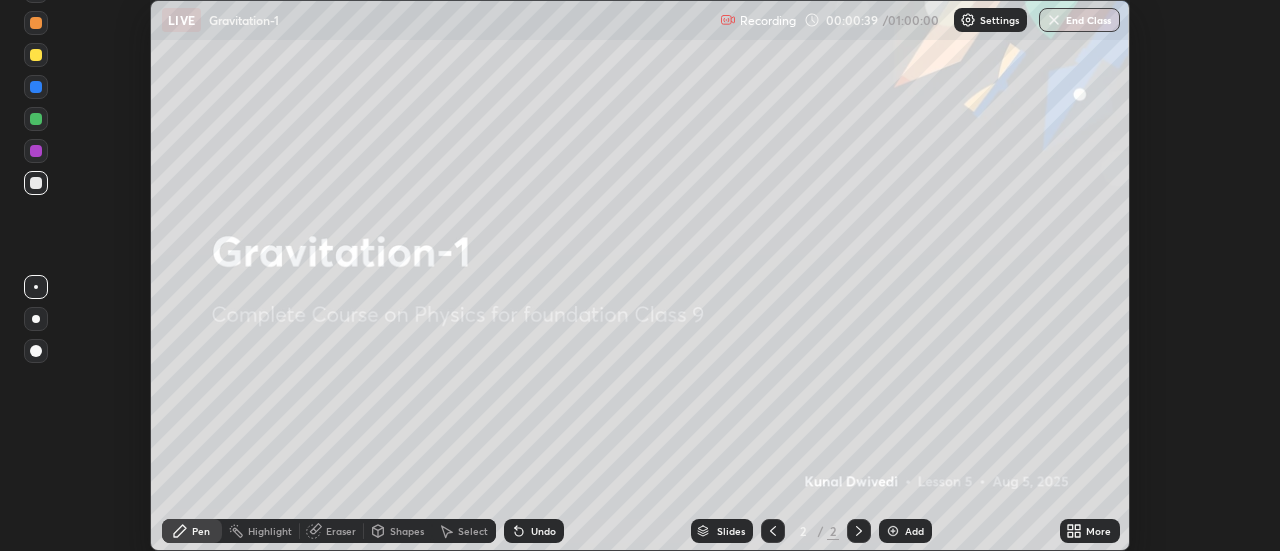 click 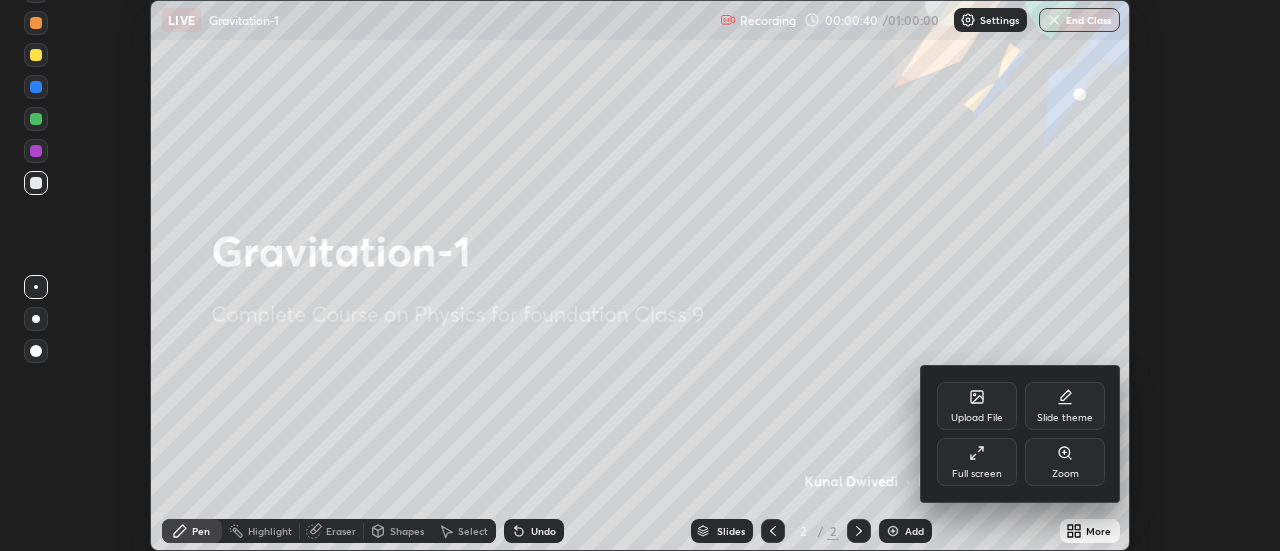 click on "Full screen" at bounding box center (977, 462) 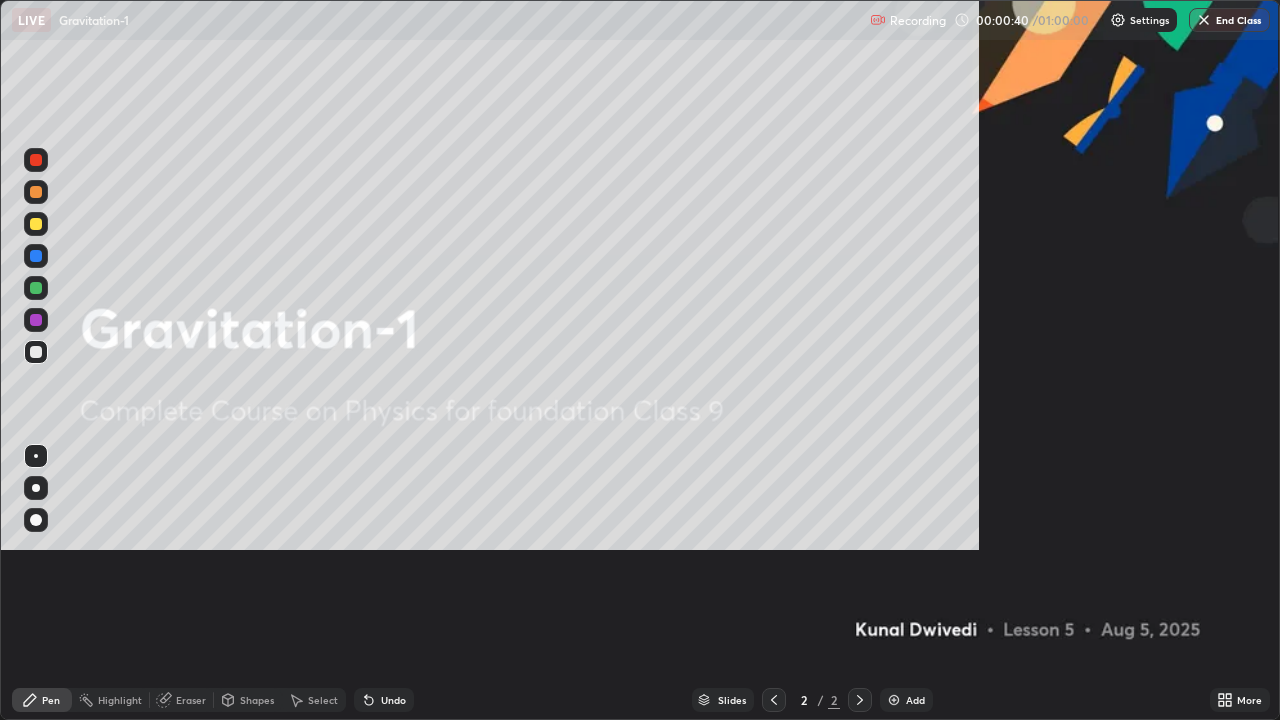 scroll, scrollTop: 99280, scrollLeft: 98720, axis: both 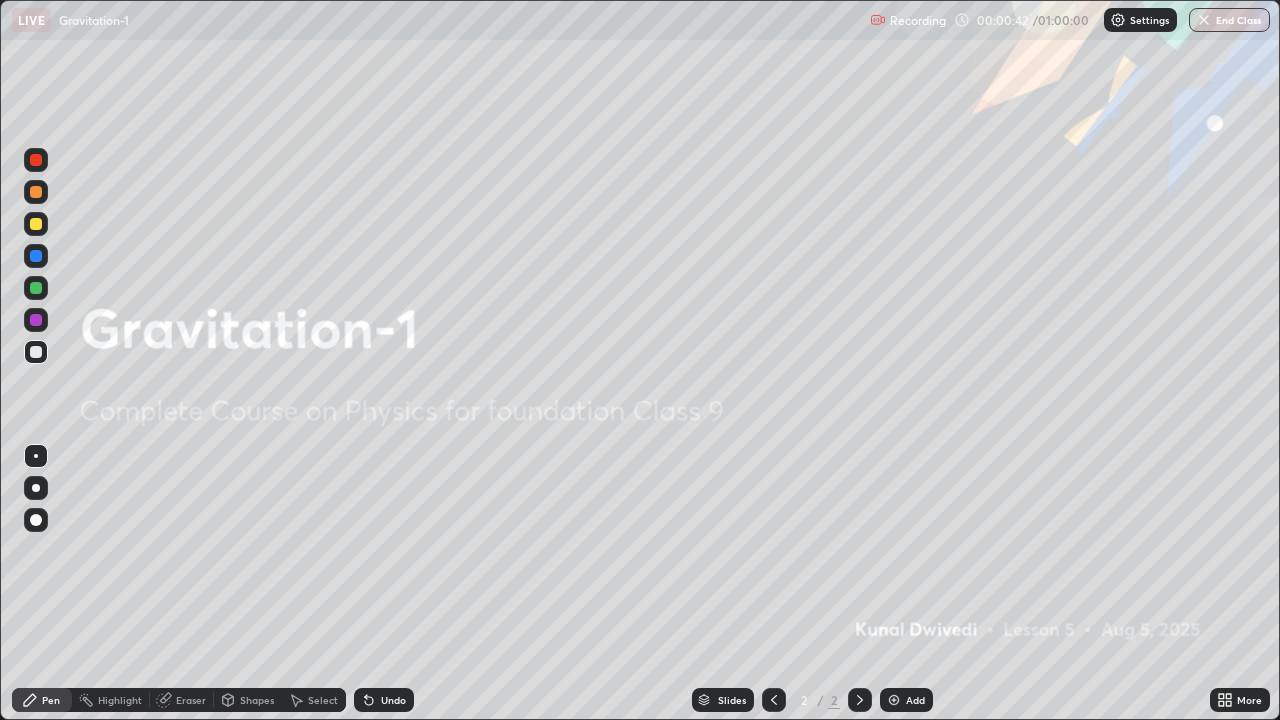 click on "Add" at bounding box center (915, 700) 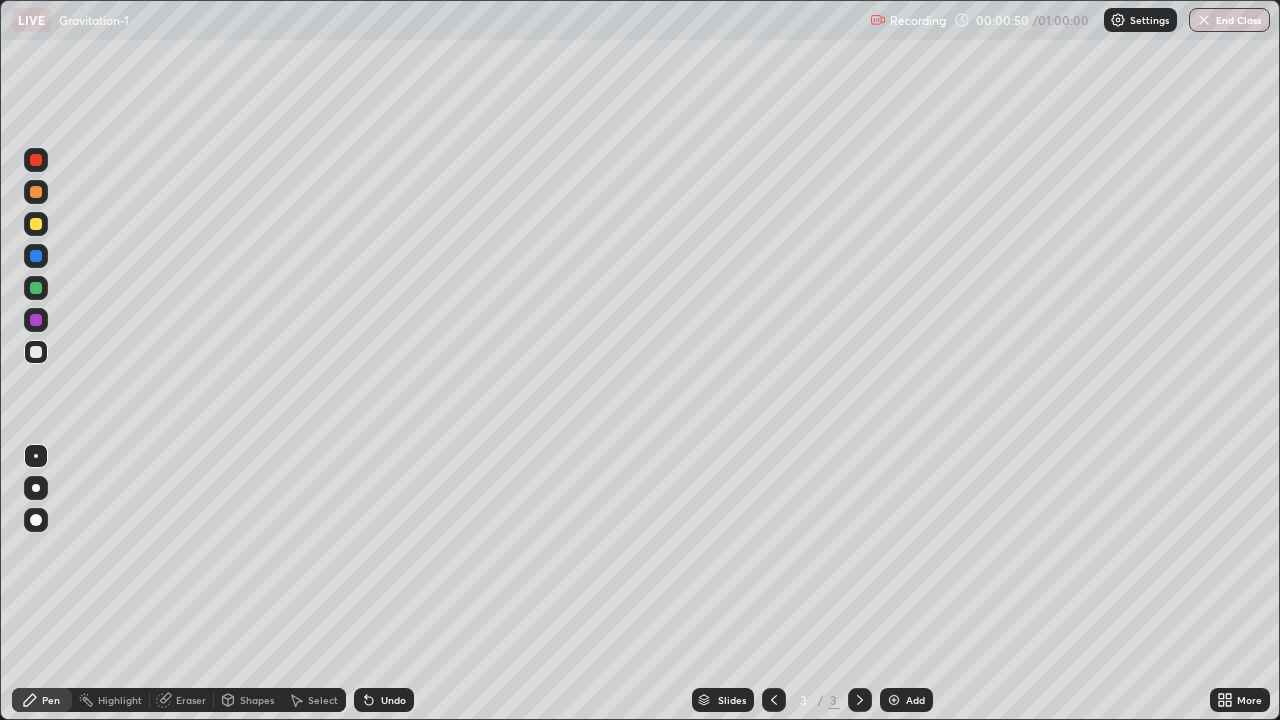click on "Undo" at bounding box center (384, 700) 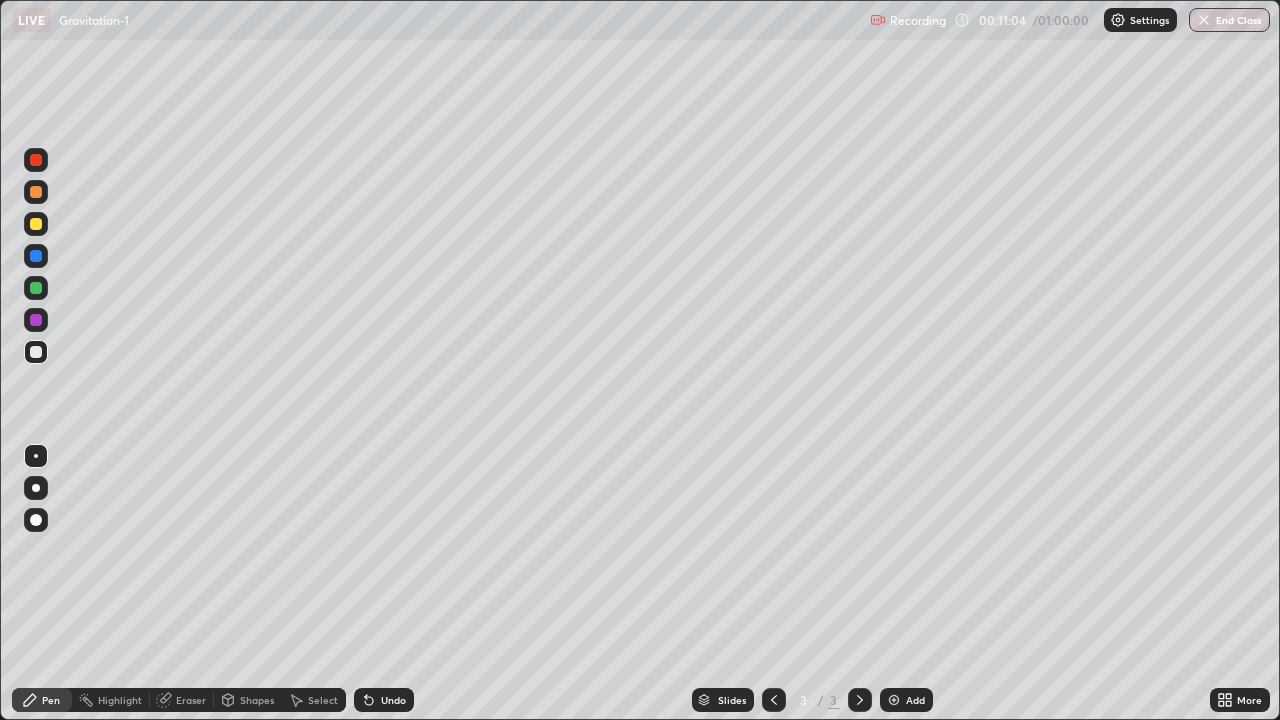 click at bounding box center (894, 700) 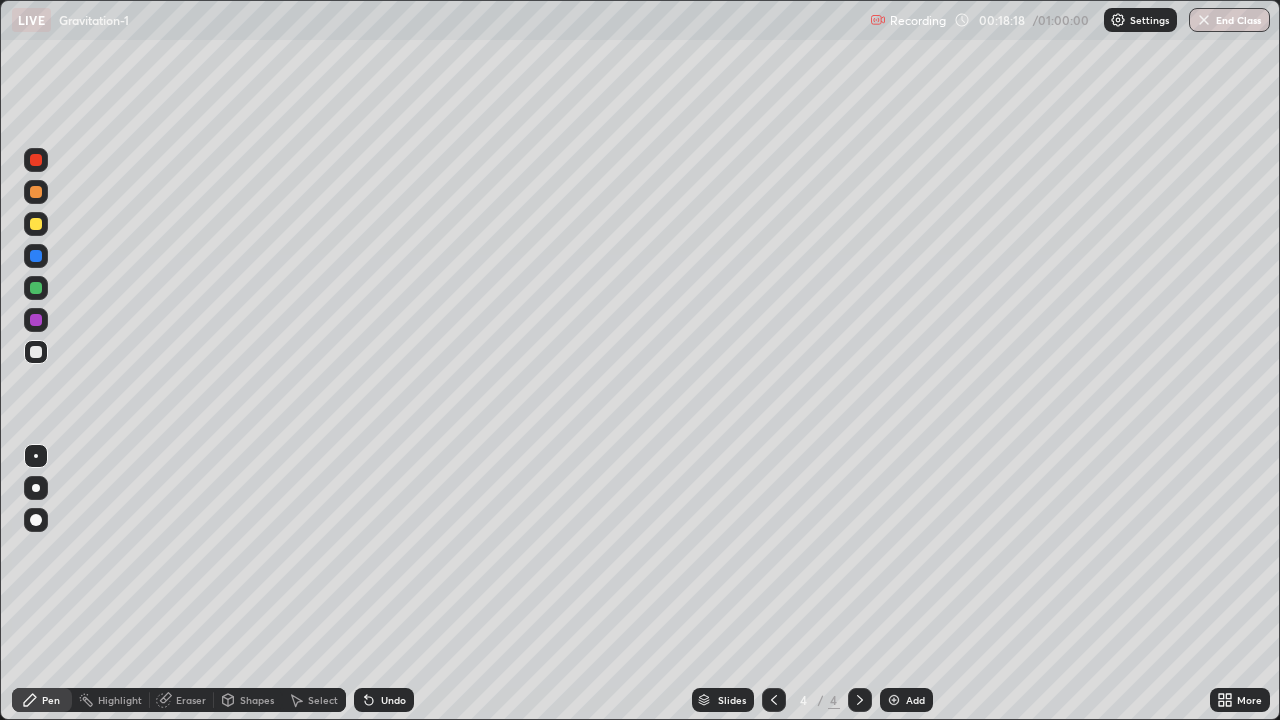 click at bounding box center [894, 700] 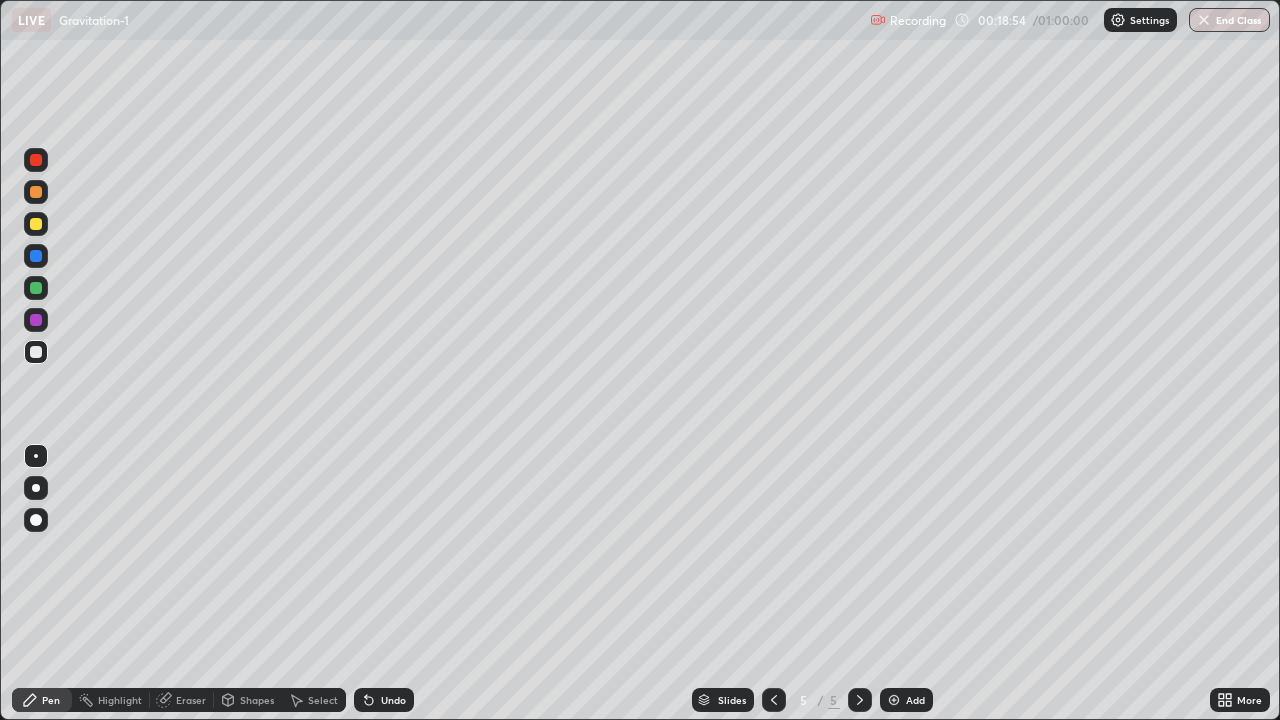 click on "Undo" at bounding box center [393, 700] 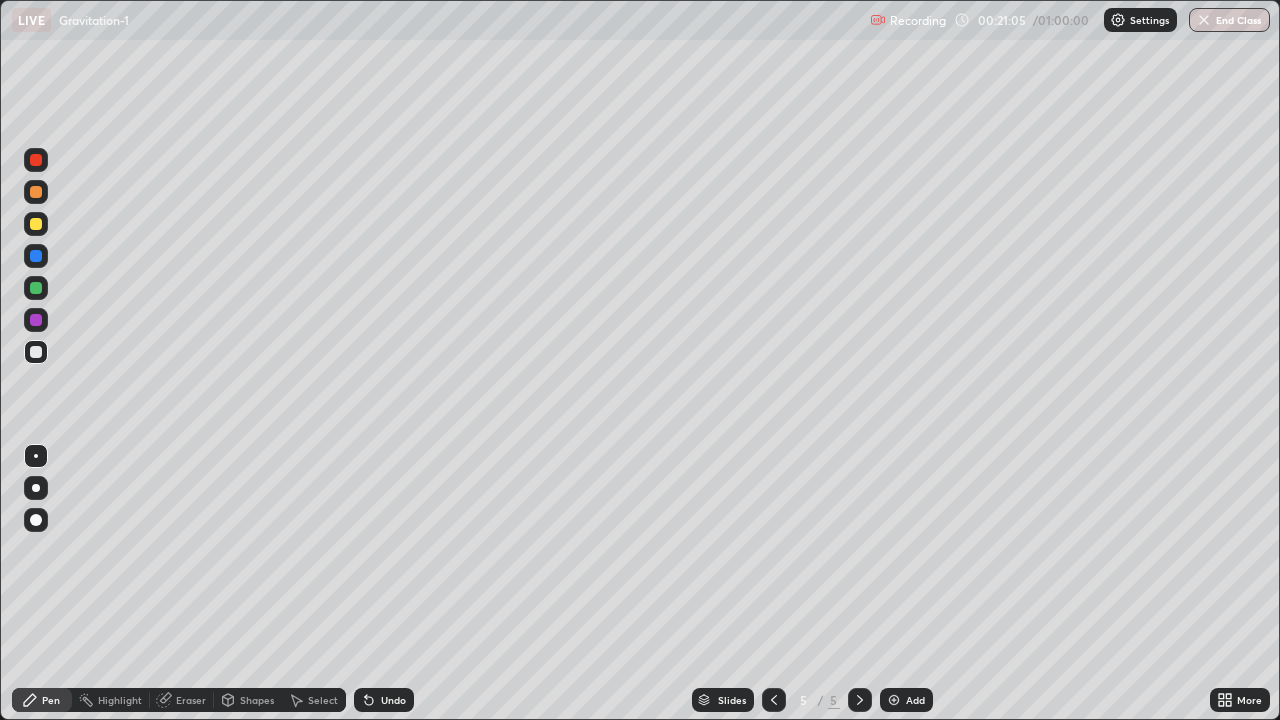 click on "Add" at bounding box center [906, 700] 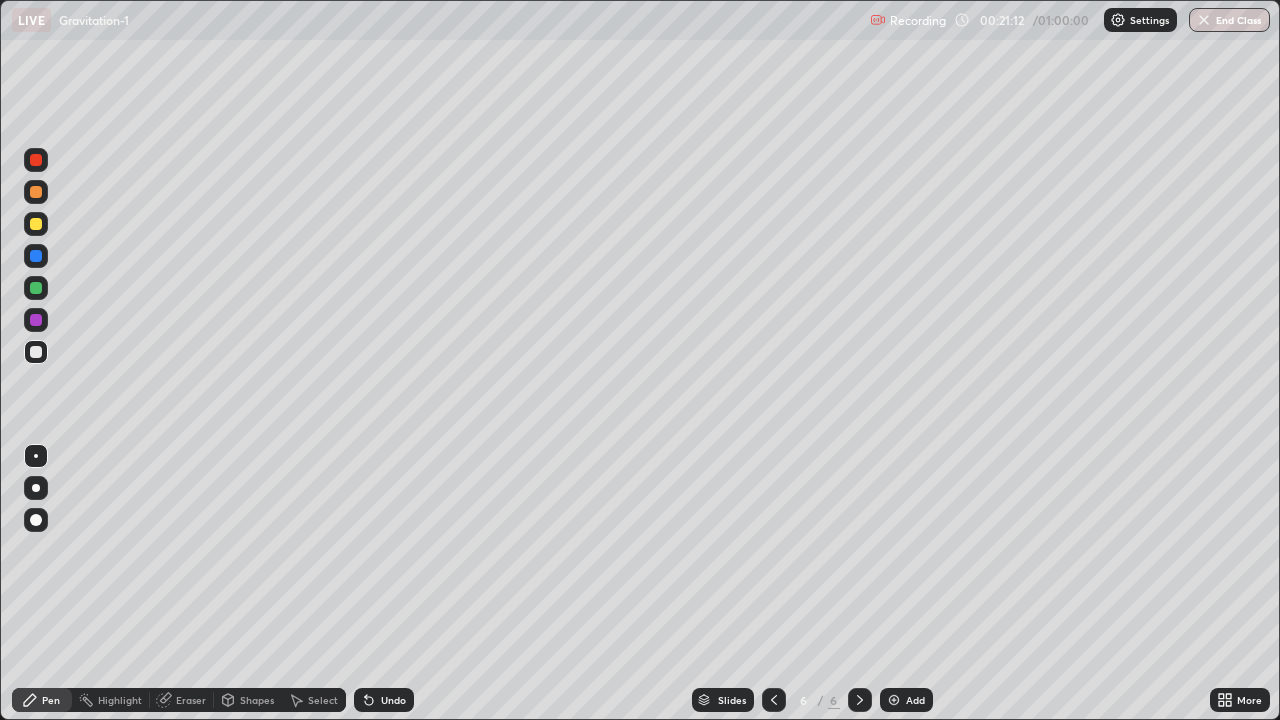click on "Shapes" at bounding box center [257, 700] 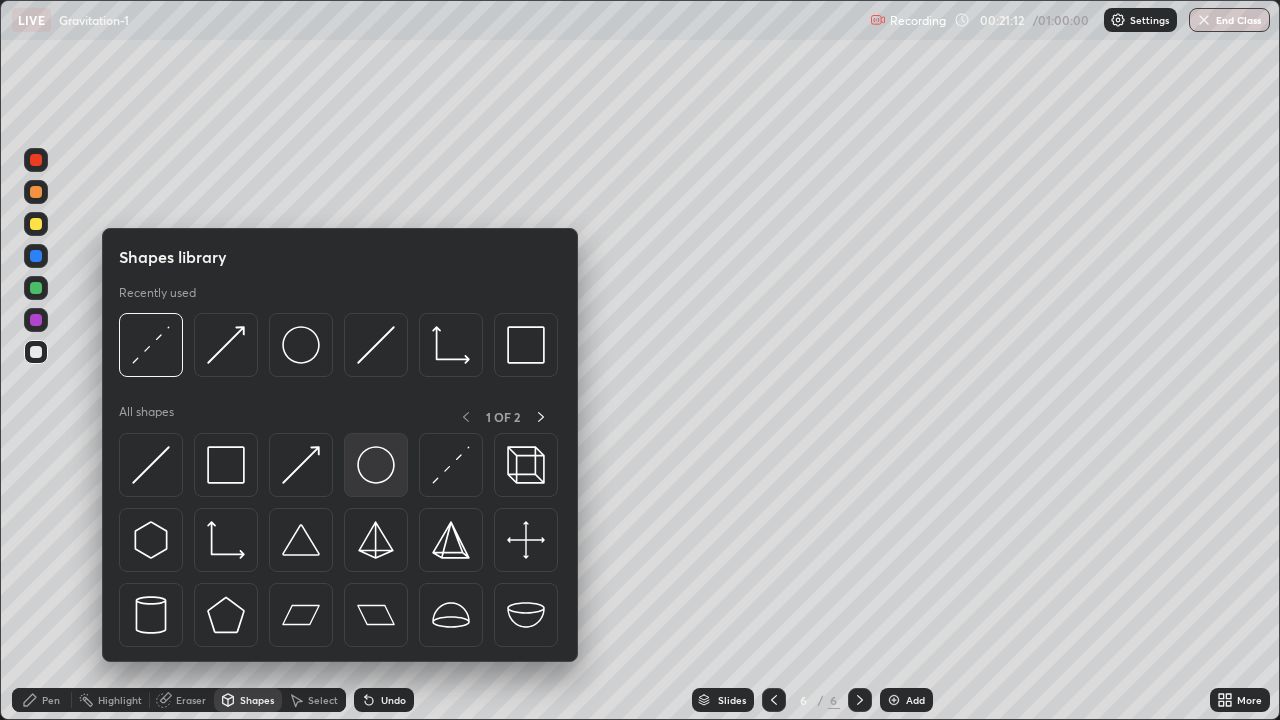 click at bounding box center [376, 465] 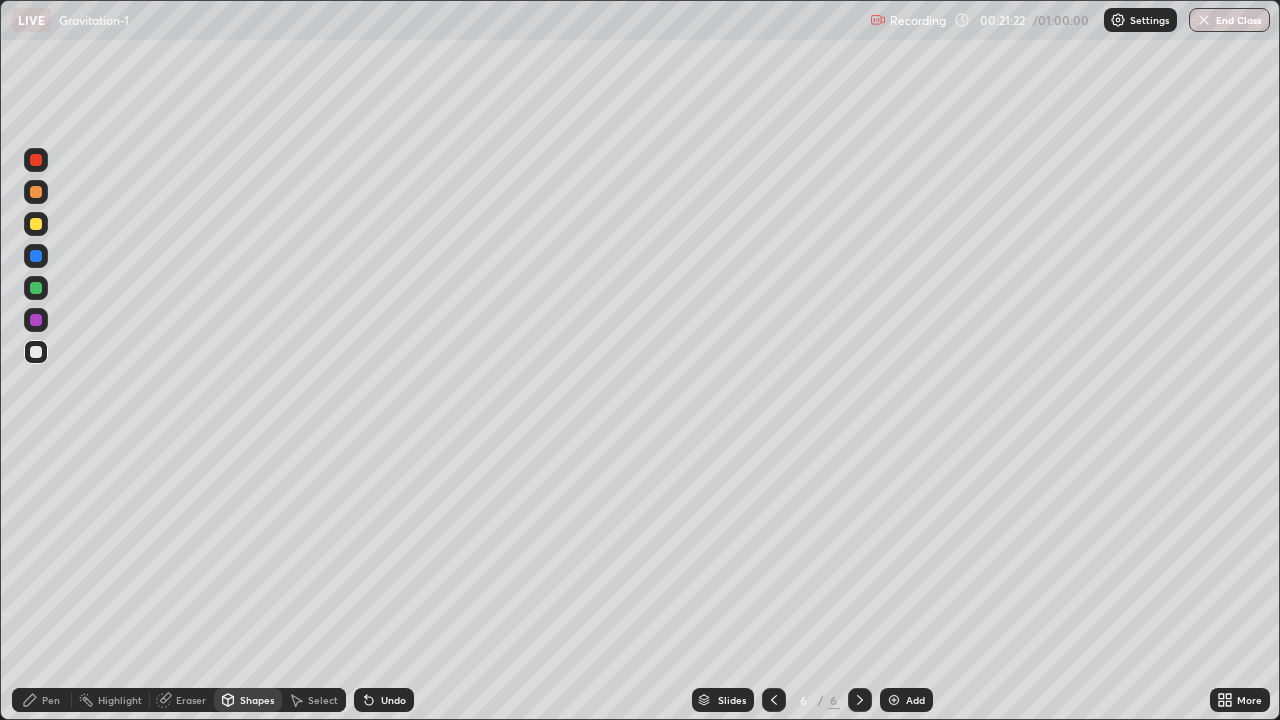 click on "Shapes" at bounding box center (257, 700) 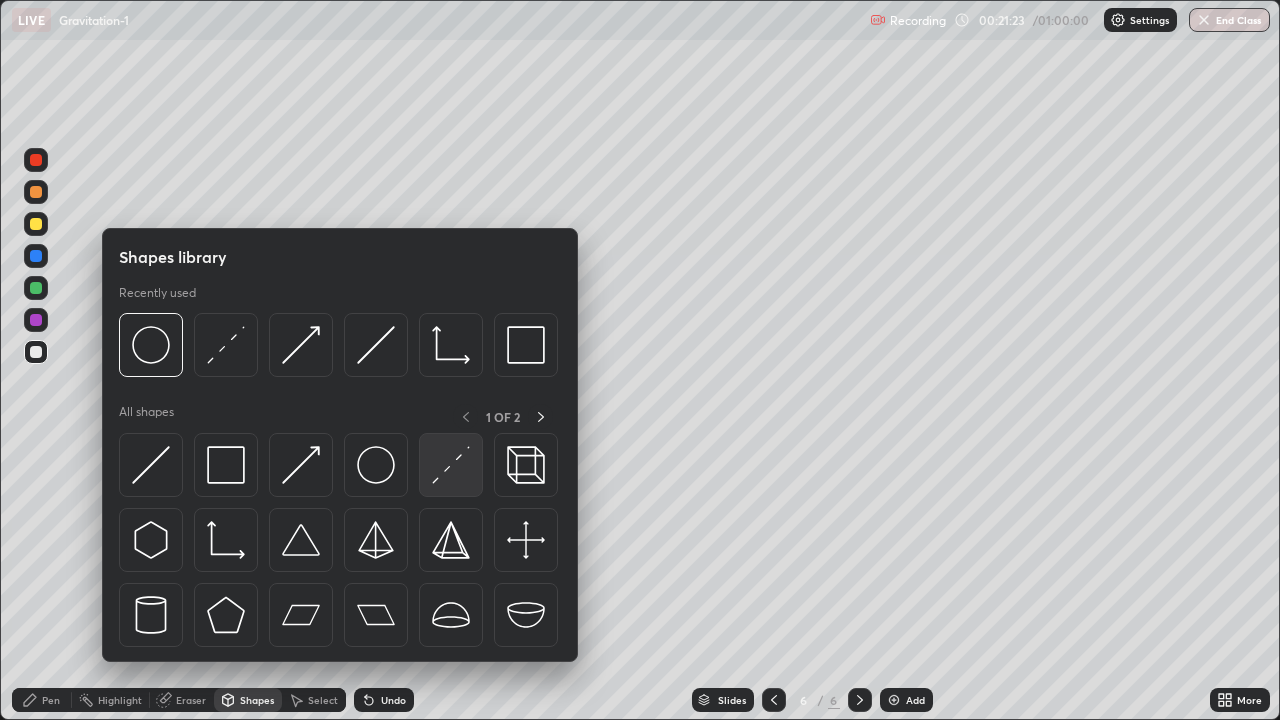 click at bounding box center [451, 465] 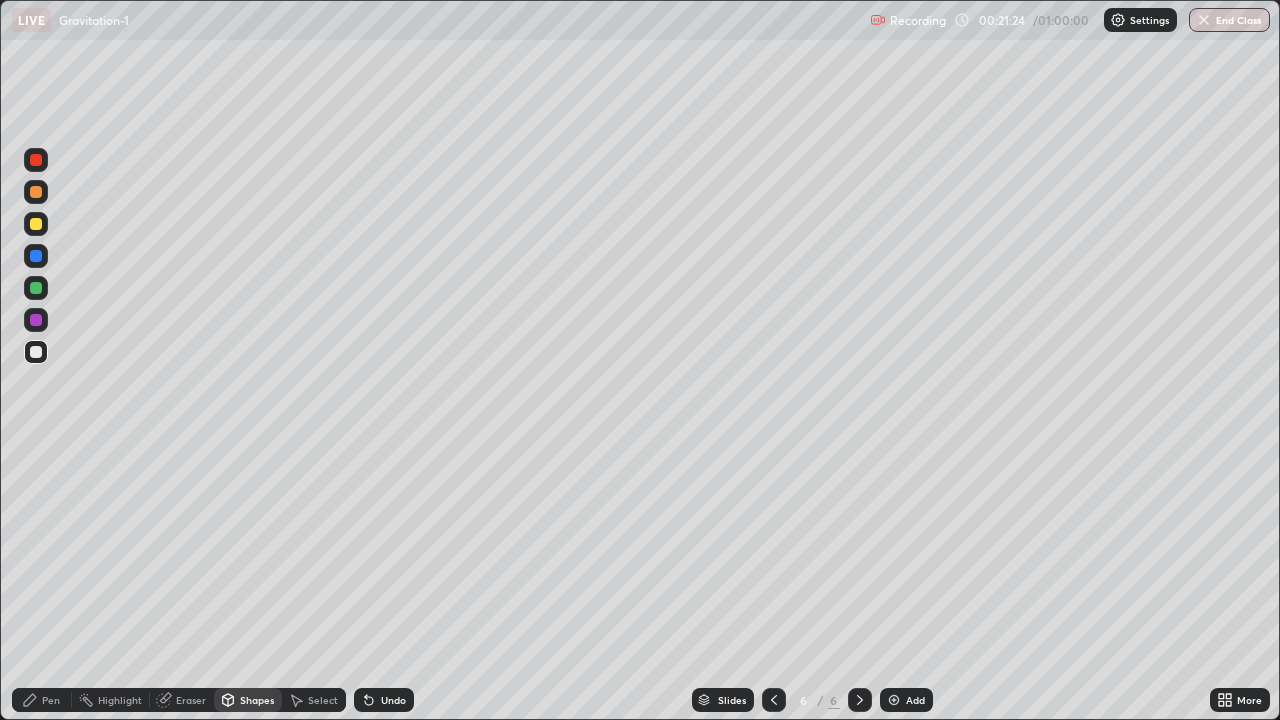 click at bounding box center (36, 256) 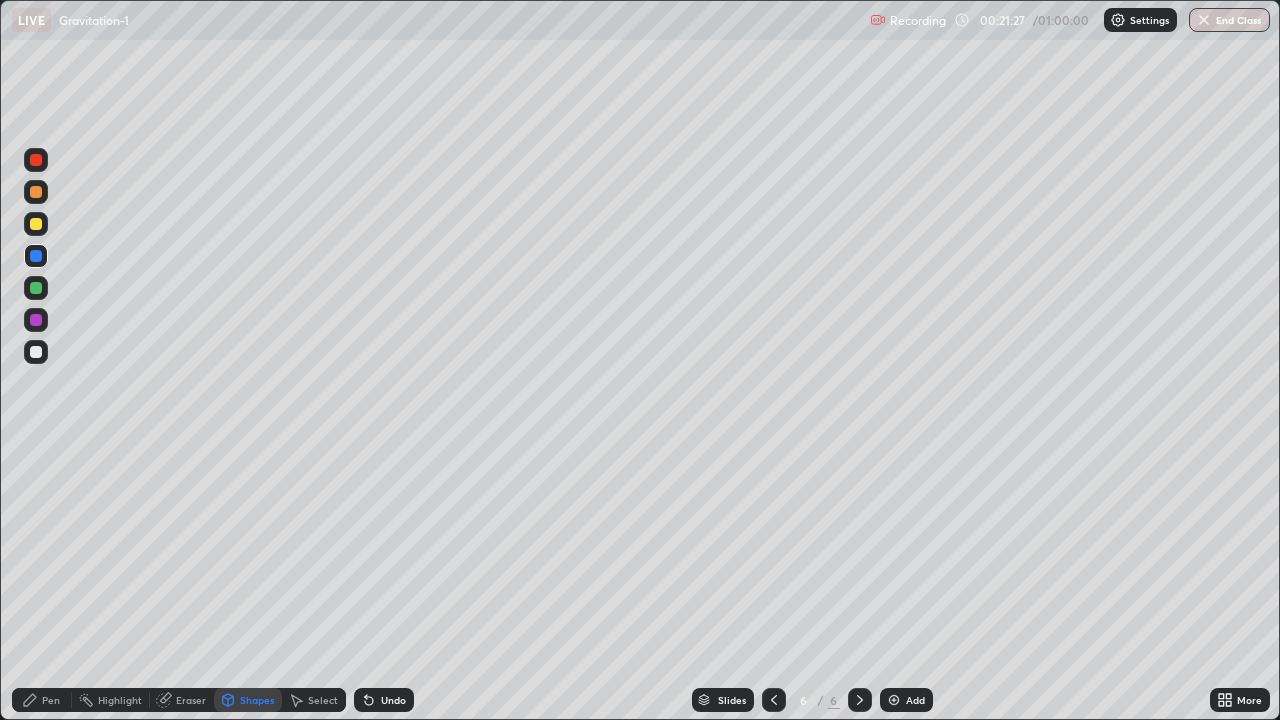 click on "Pen" at bounding box center (51, 700) 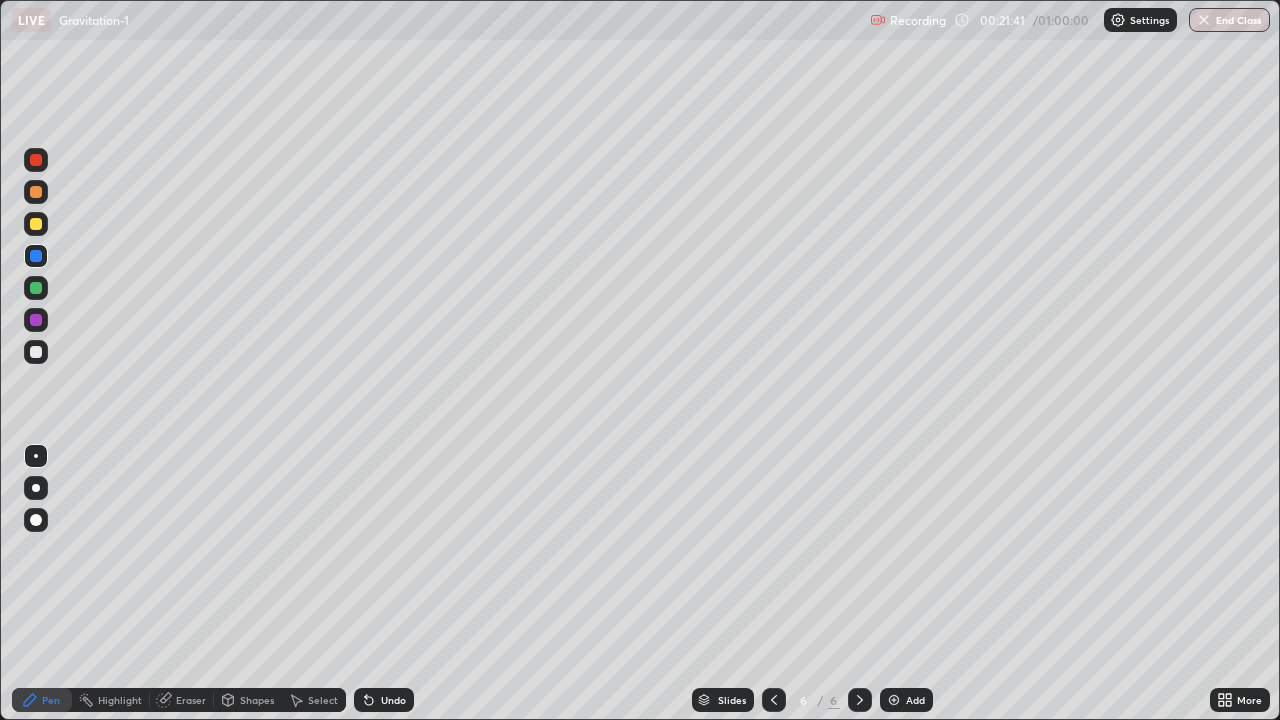 click on "Shapes" at bounding box center [257, 700] 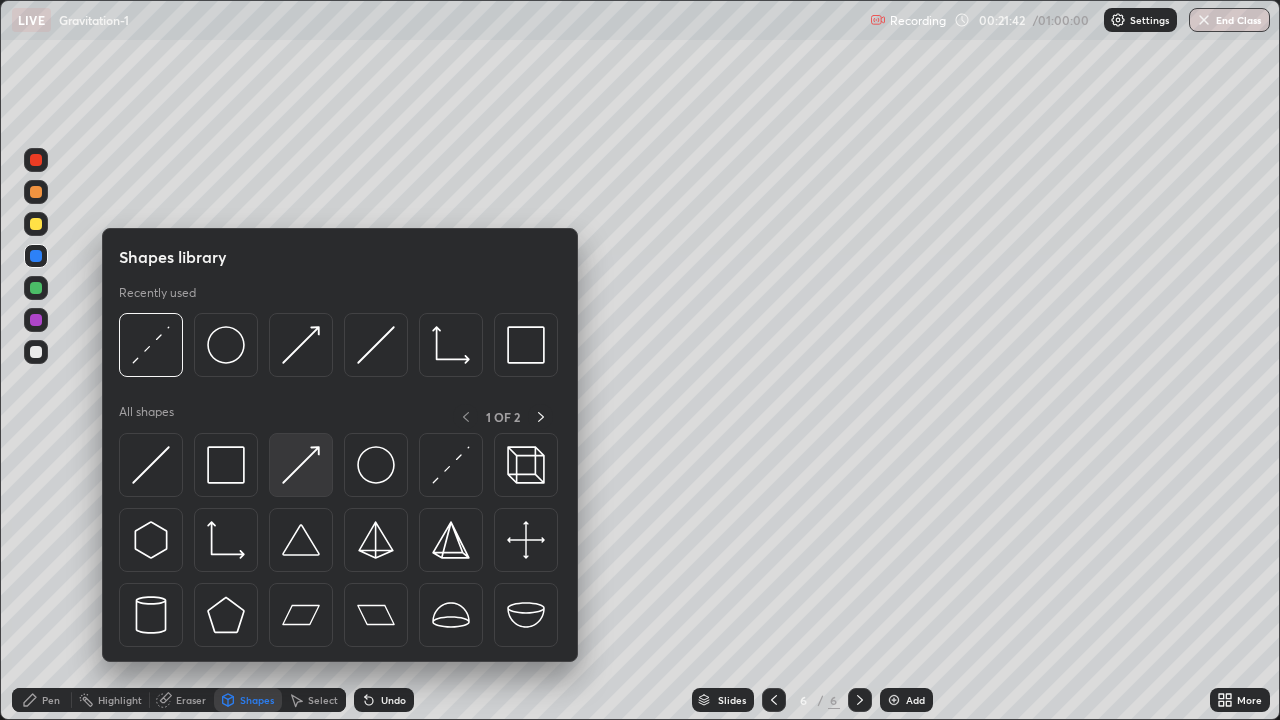 click at bounding box center (301, 465) 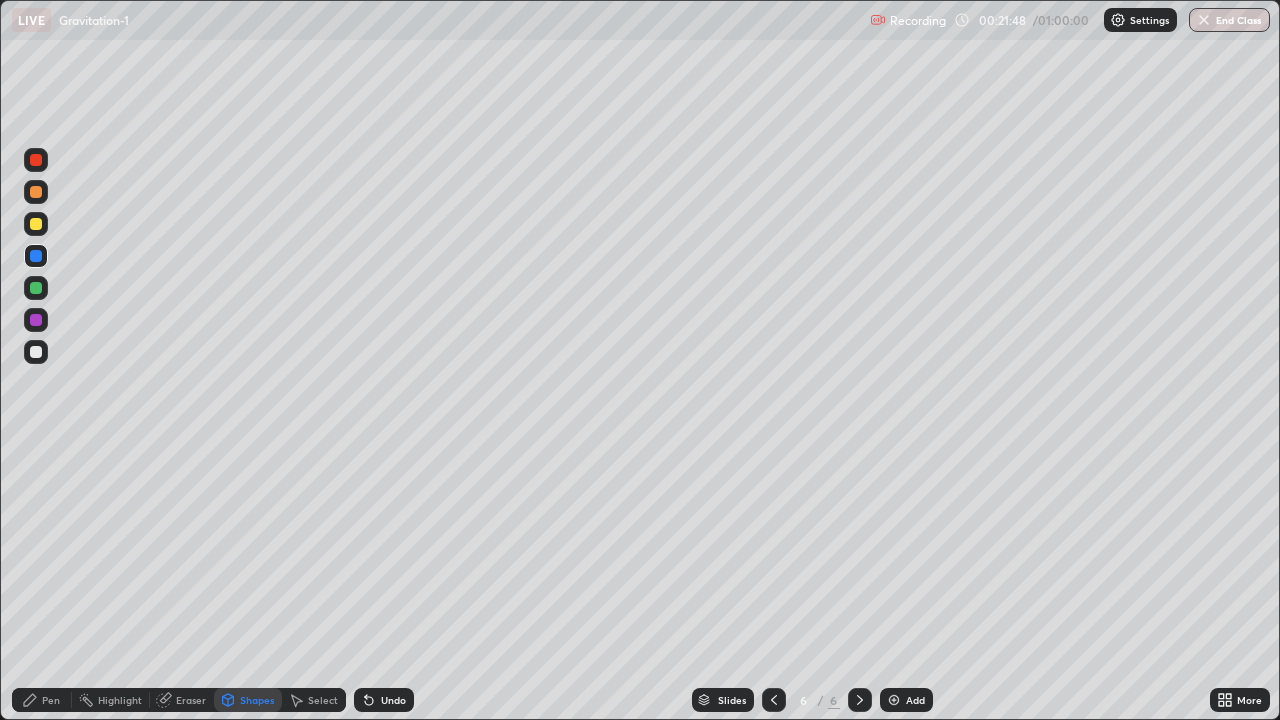 click 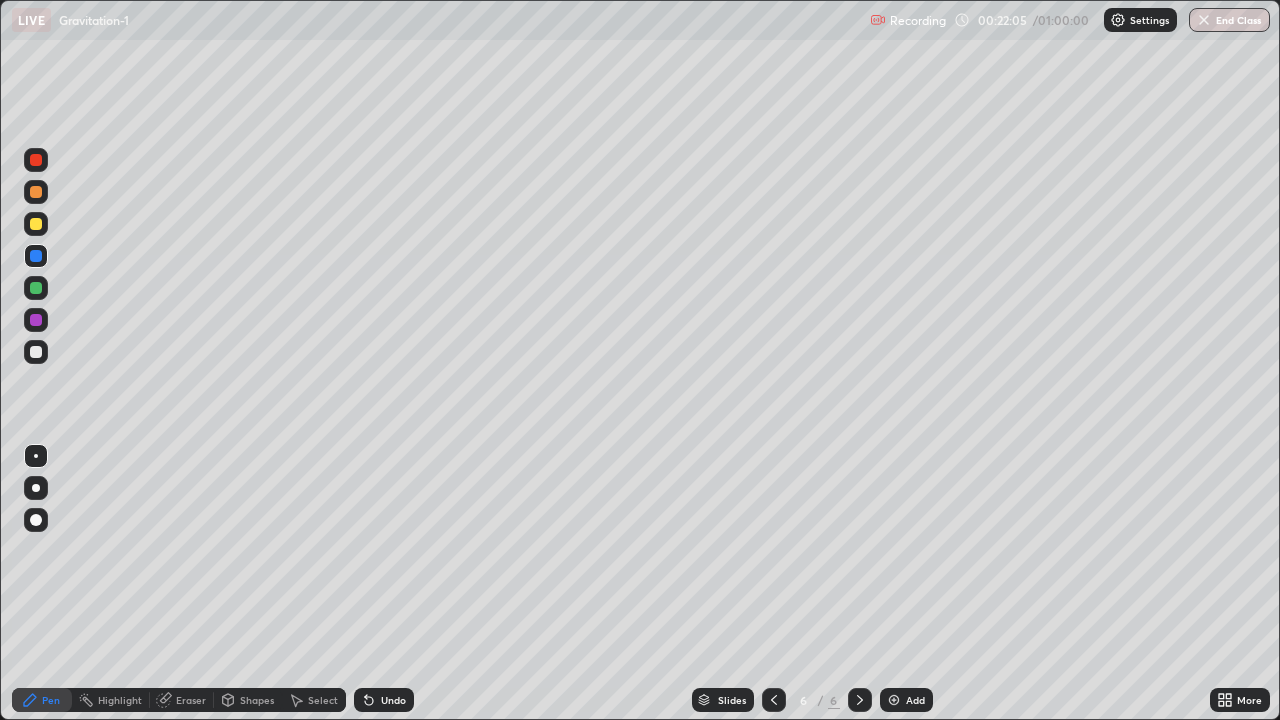 click on "Shapes" at bounding box center [257, 700] 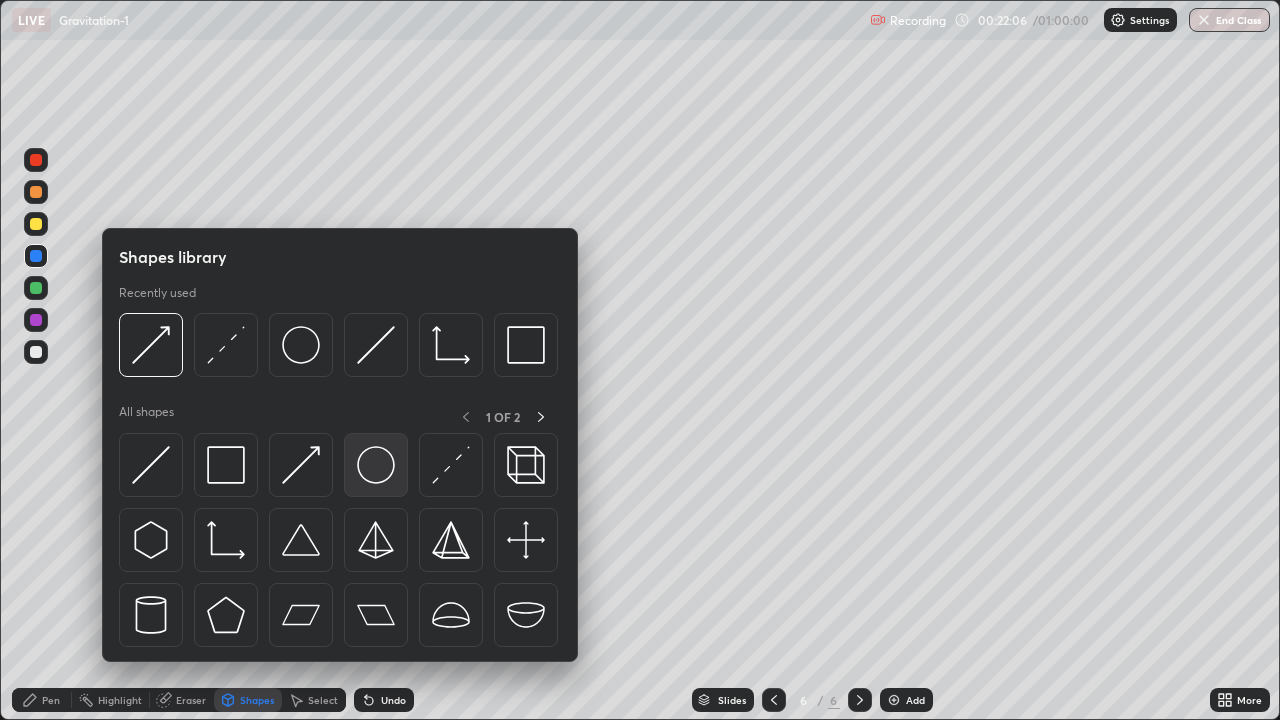 click at bounding box center (376, 465) 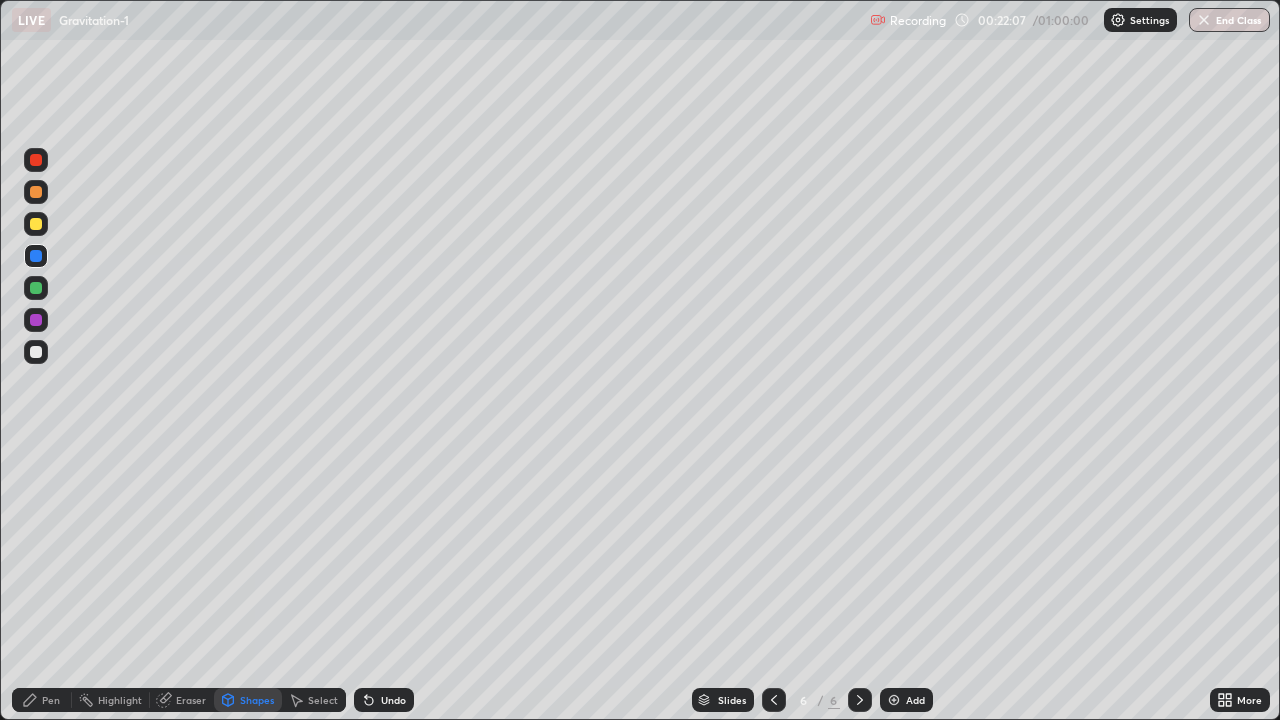 click at bounding box center (36, 352) 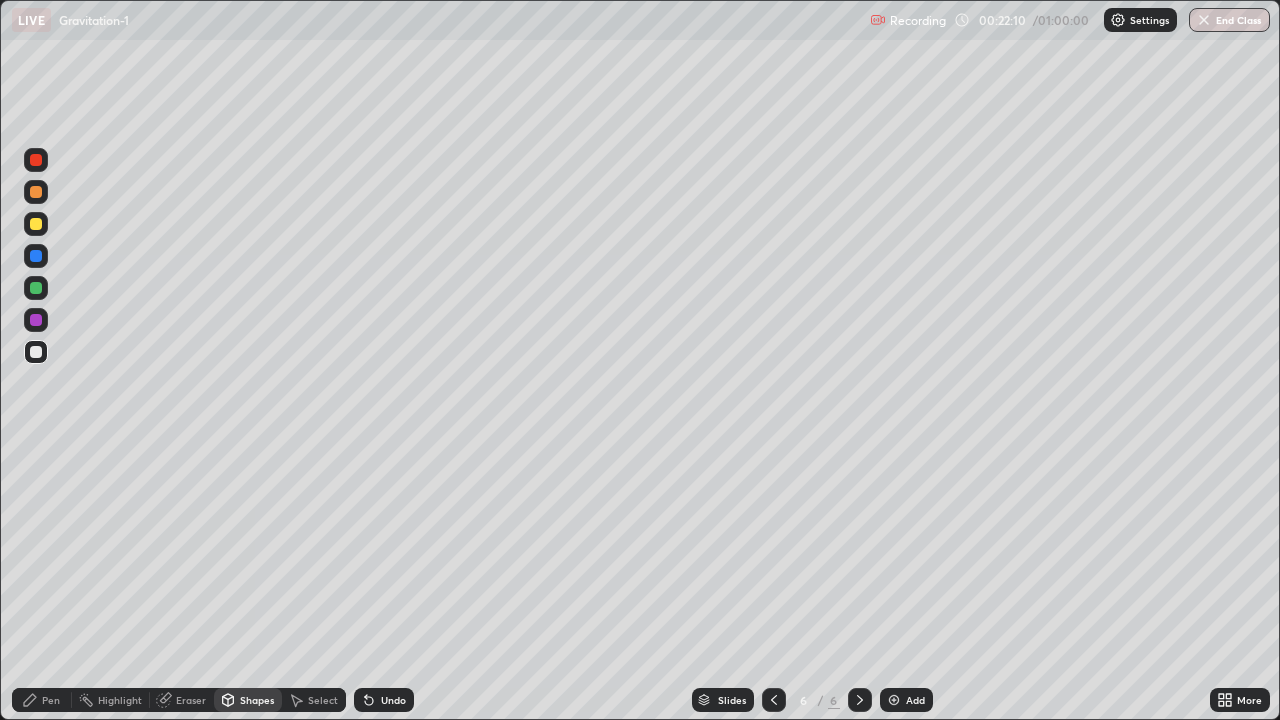 click on "Pen" at bounding box center [42, 700] 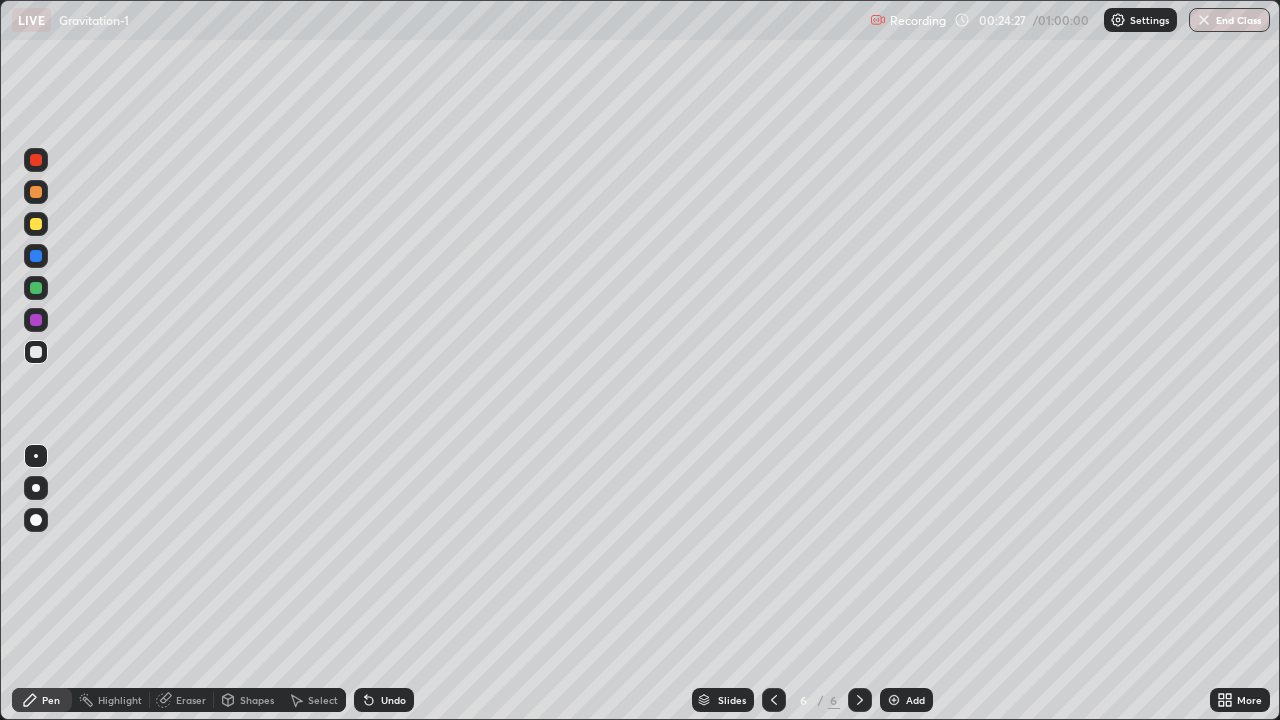 click at bounding box center (36, 288) 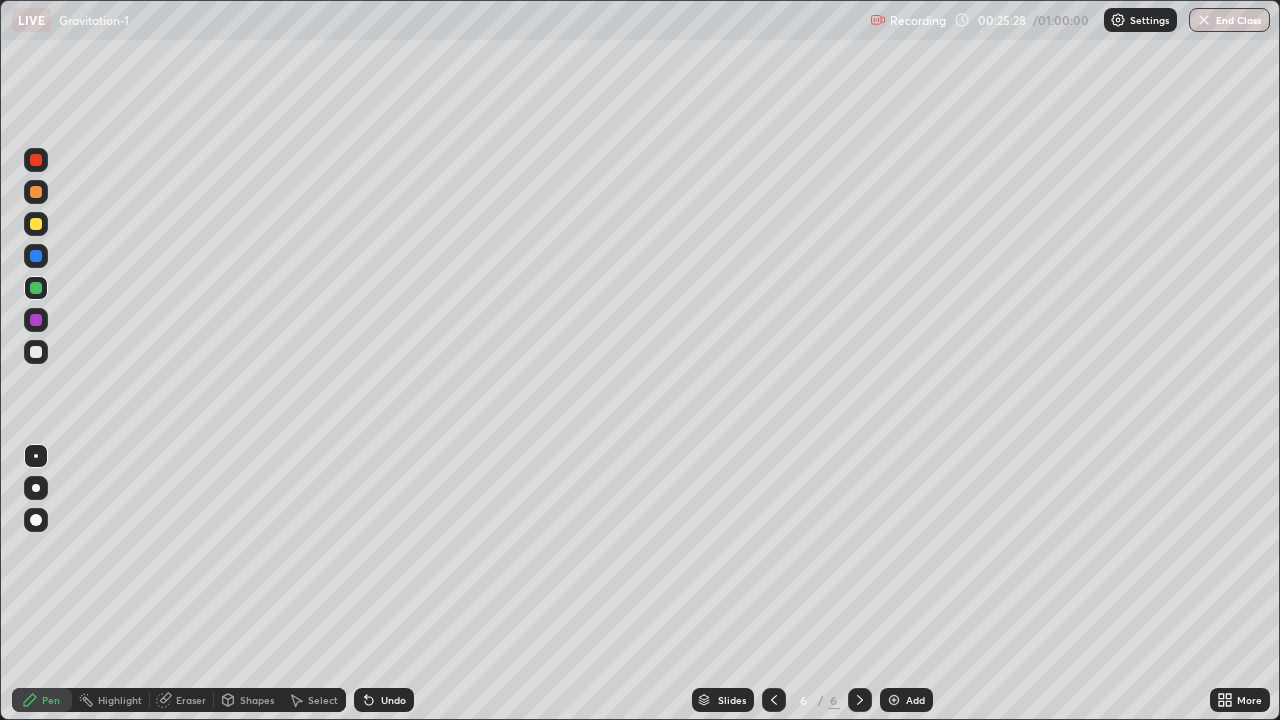 click at bounding box center [36, 352] 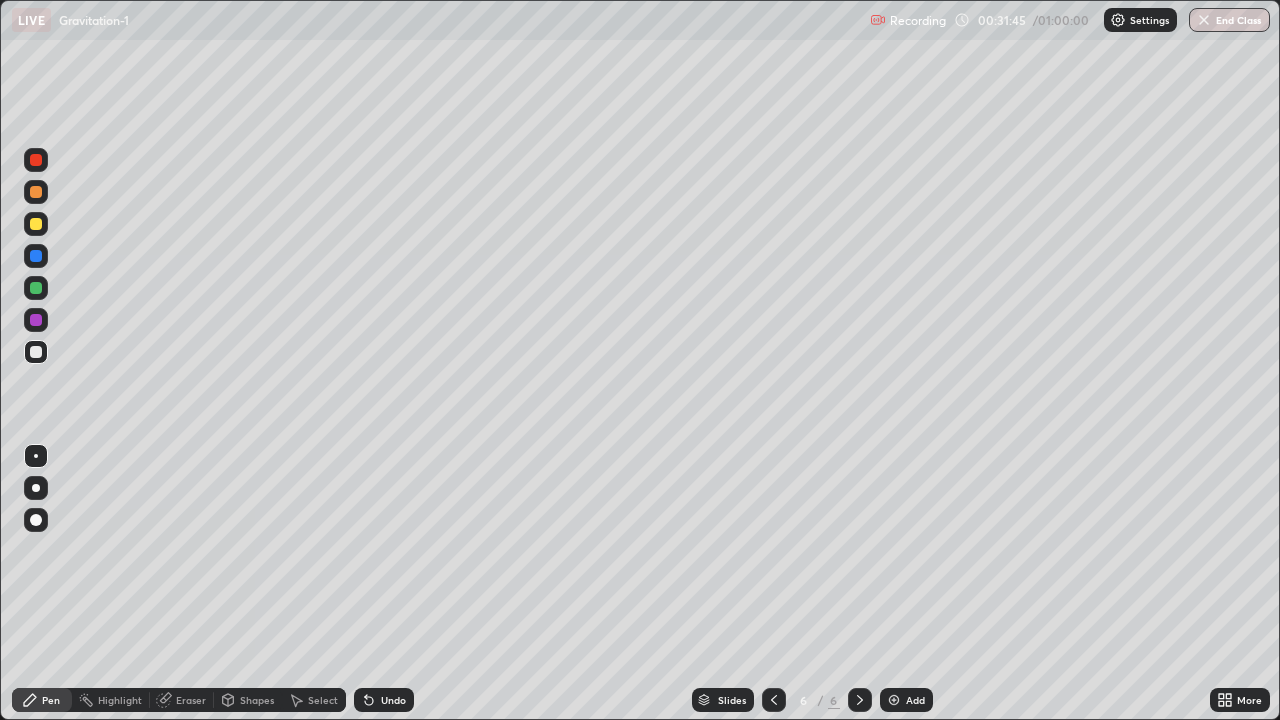 click 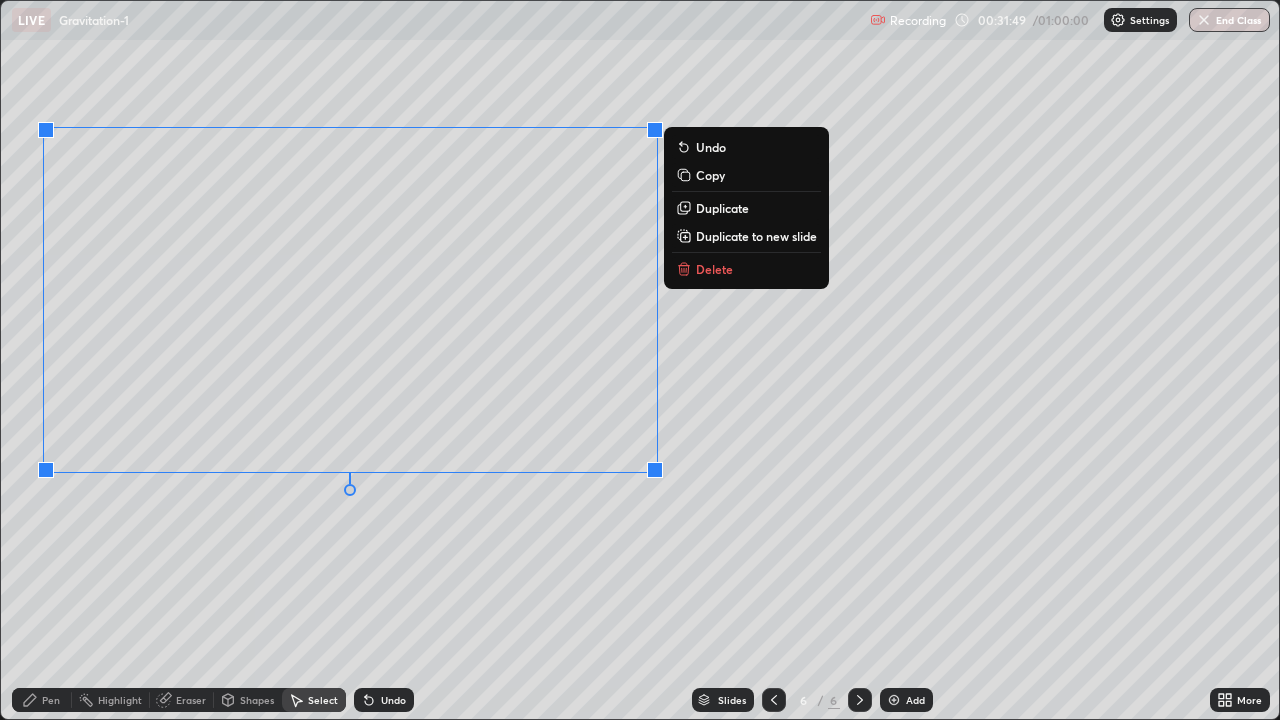 click on "Pen" at bounding box center (51, 700) 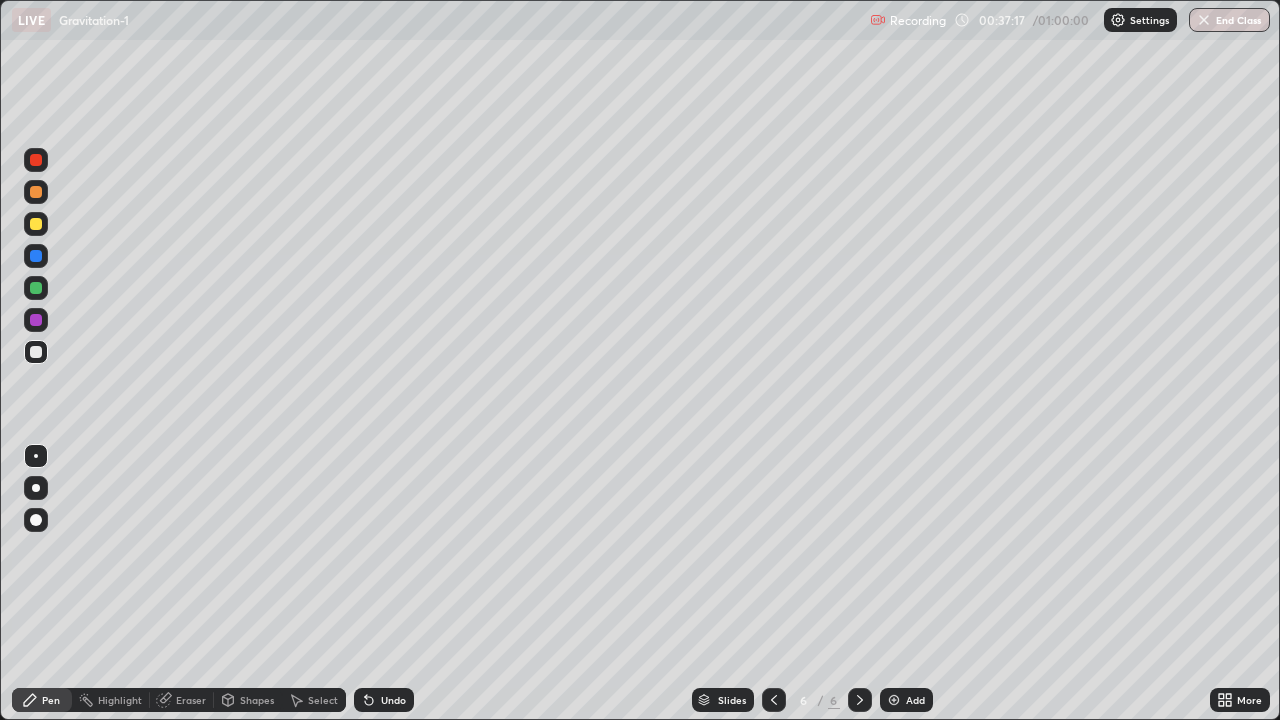 click at bounding box center [894, 700] 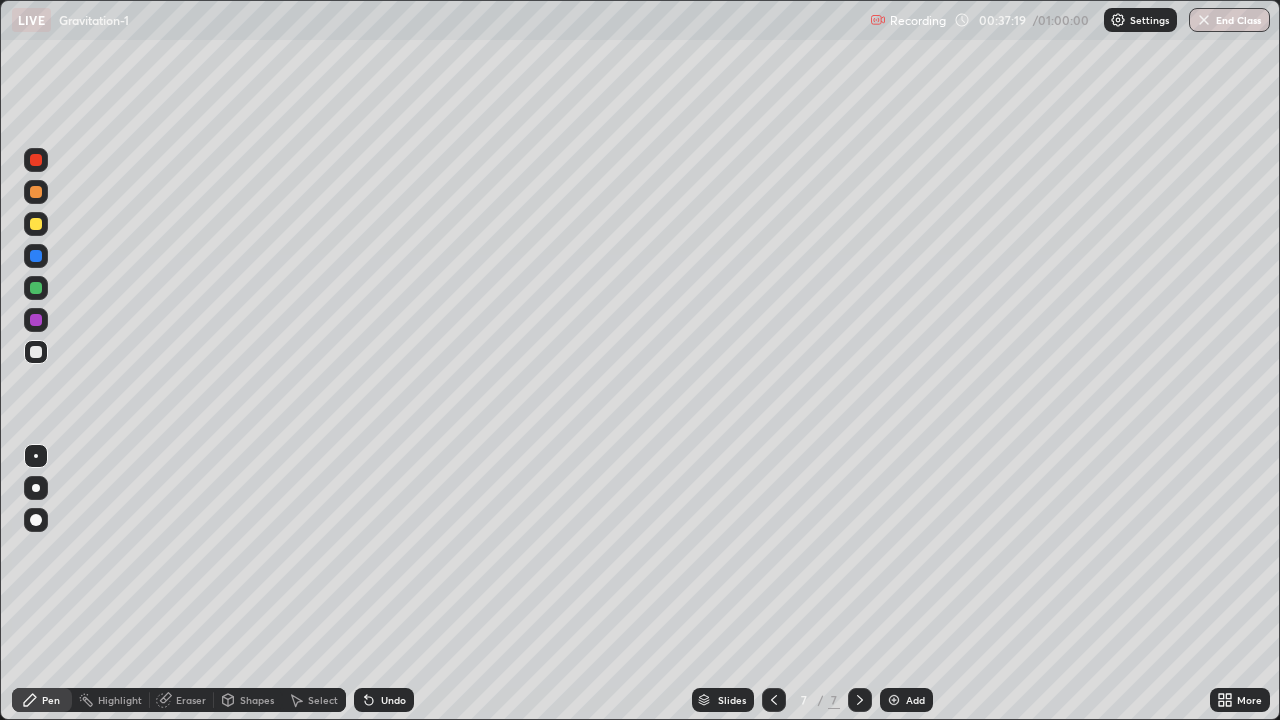 click on "Eraser" at bounding box center (191, 700) 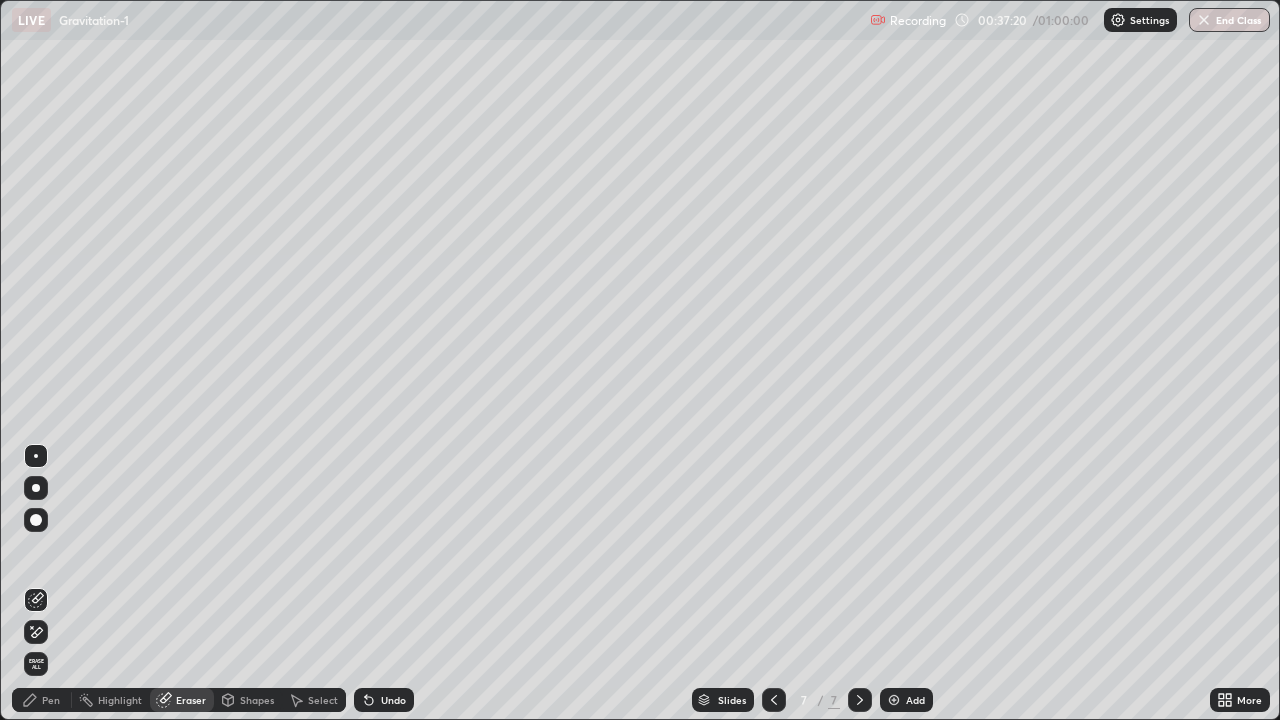 click on "Shapes" at bounding box center [257, 700] 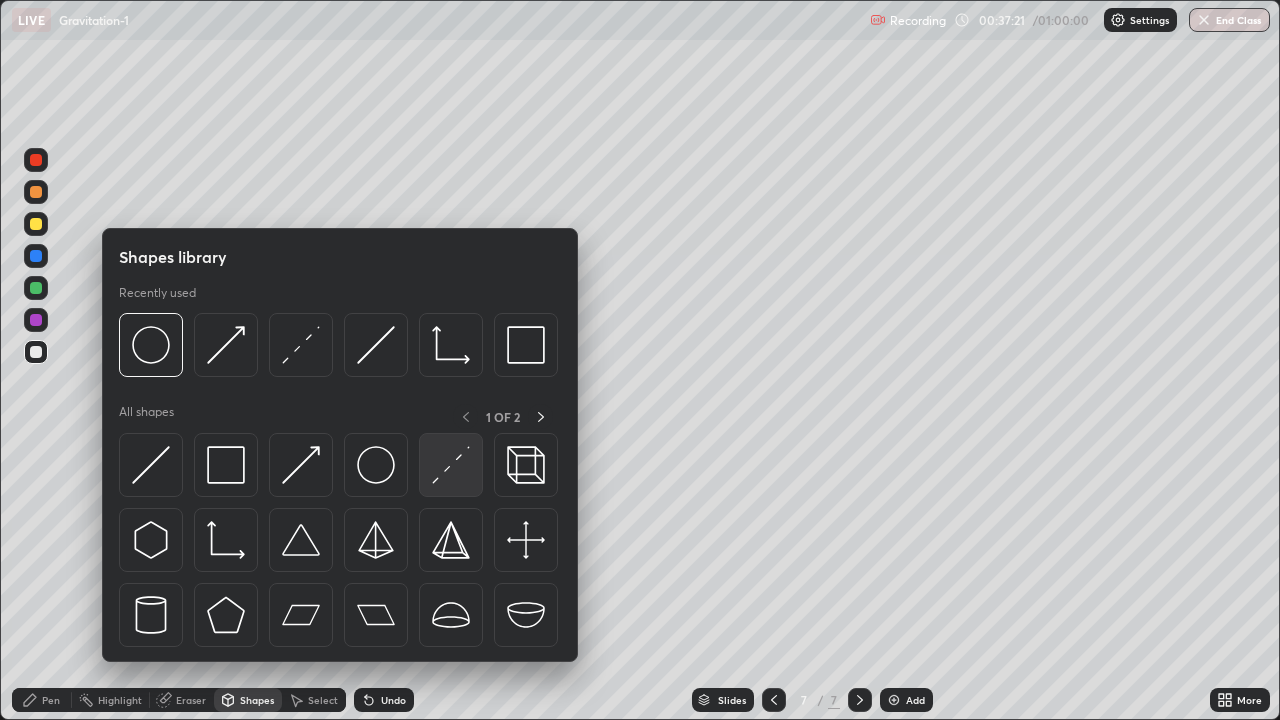 click at bounding box center (451, 465) 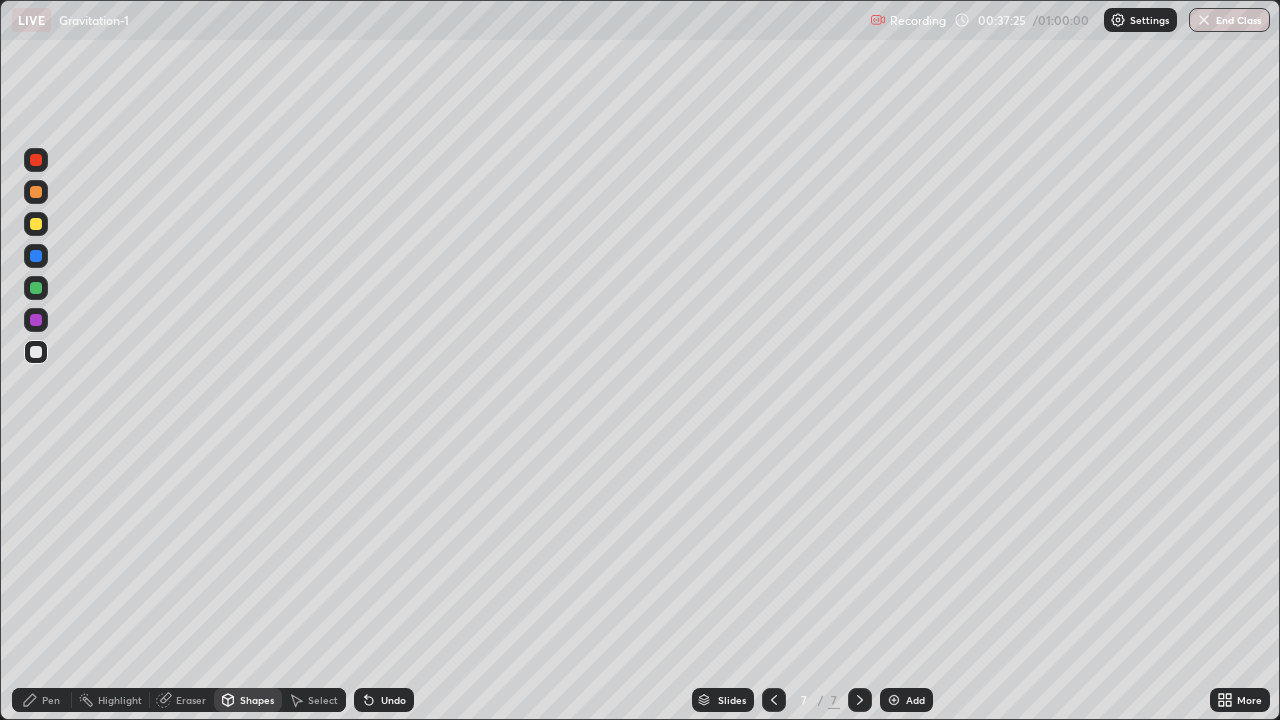 click on "Pen" at bounding box center (51, 700) 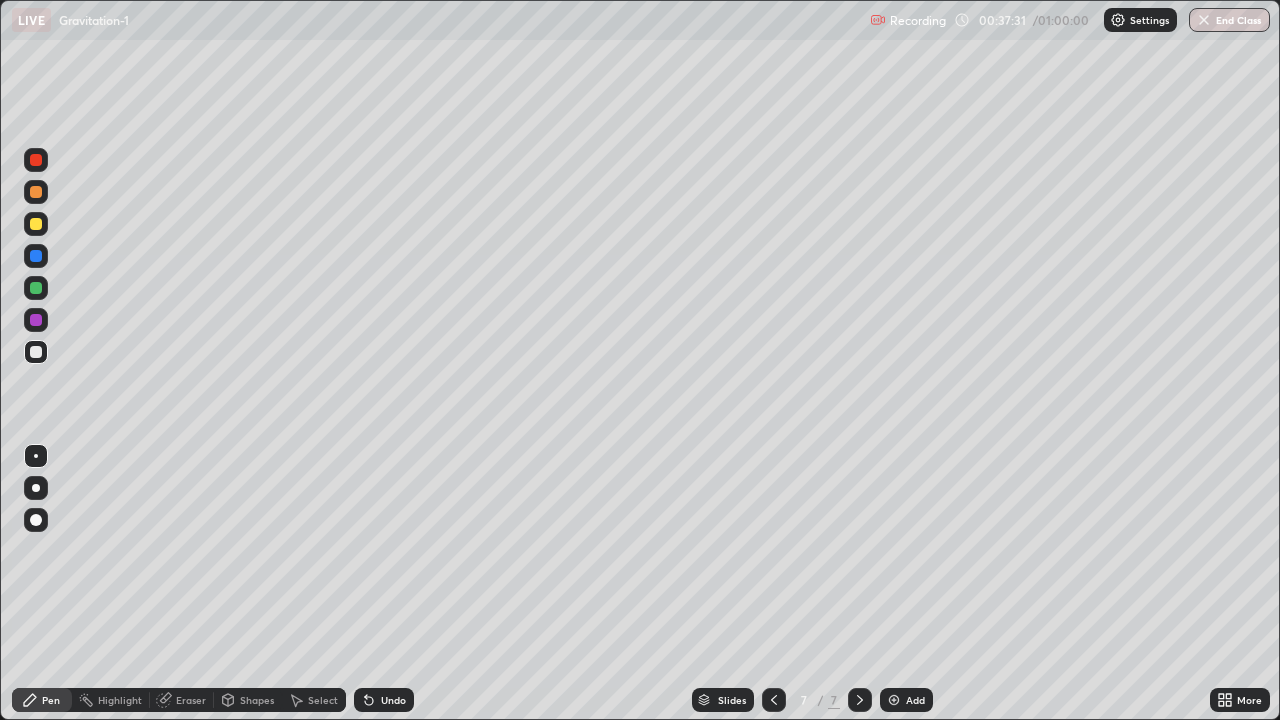 click 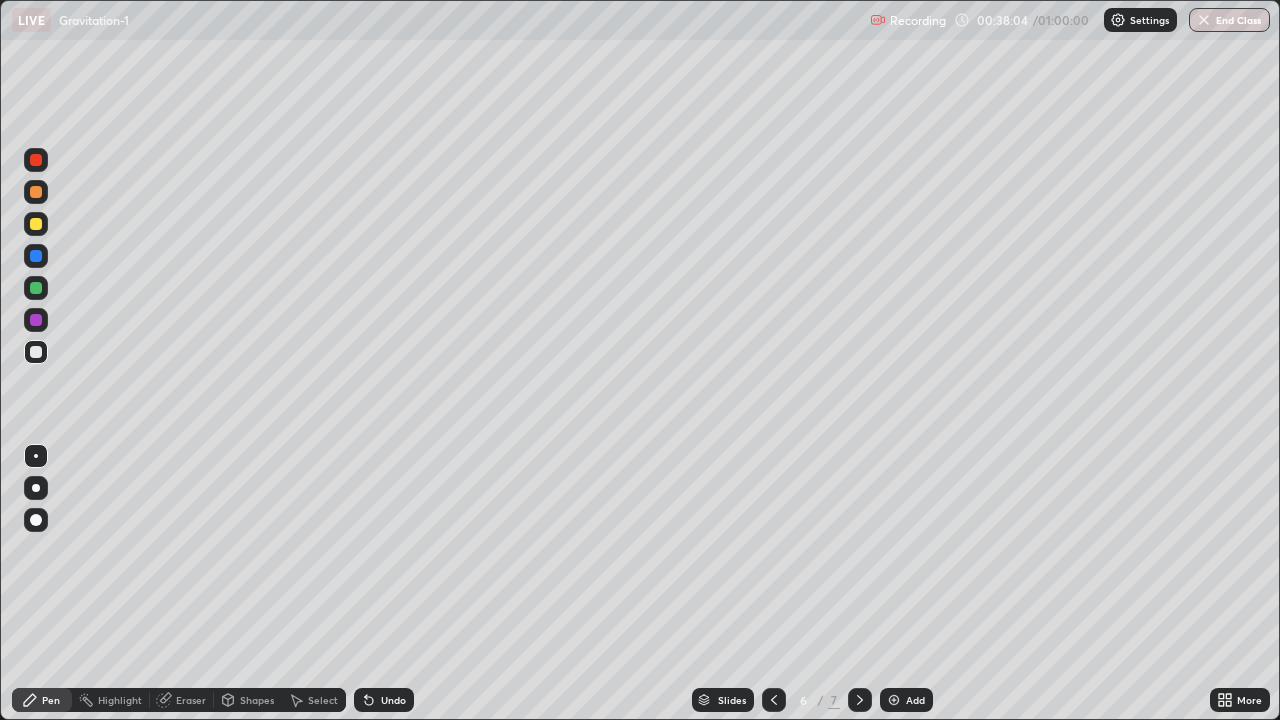 click 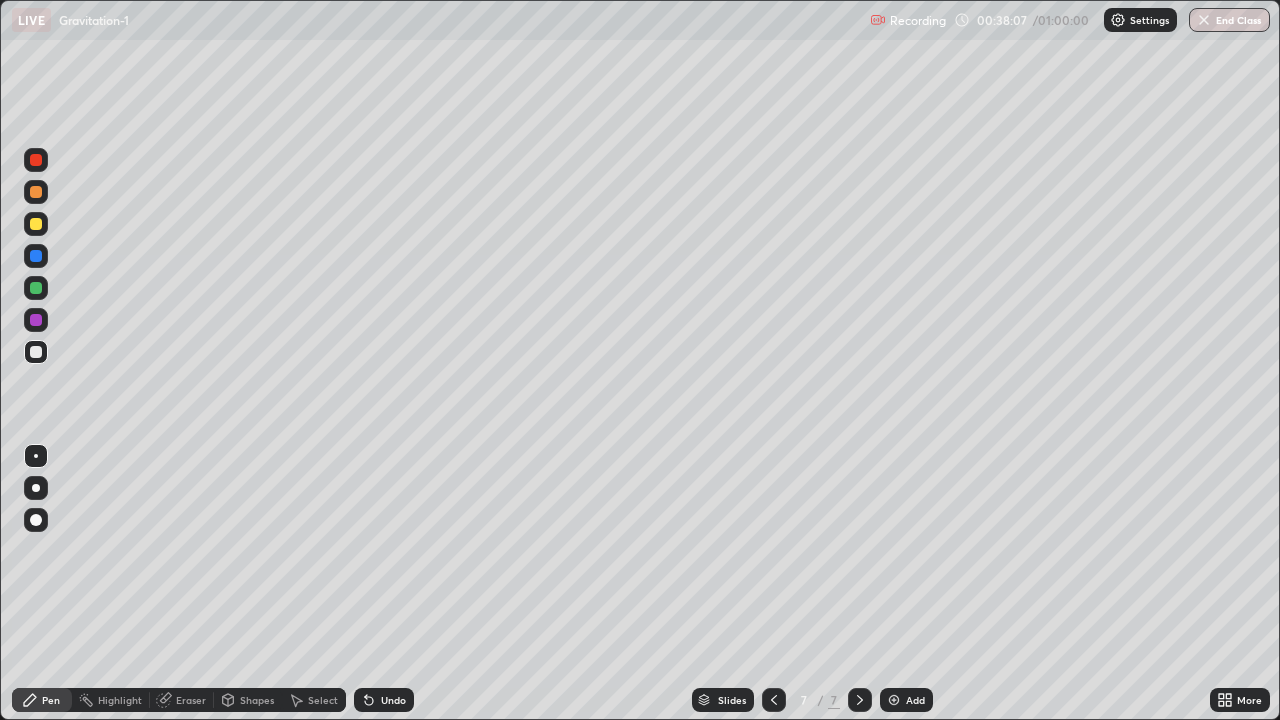 click at bounding box center (36, 256) 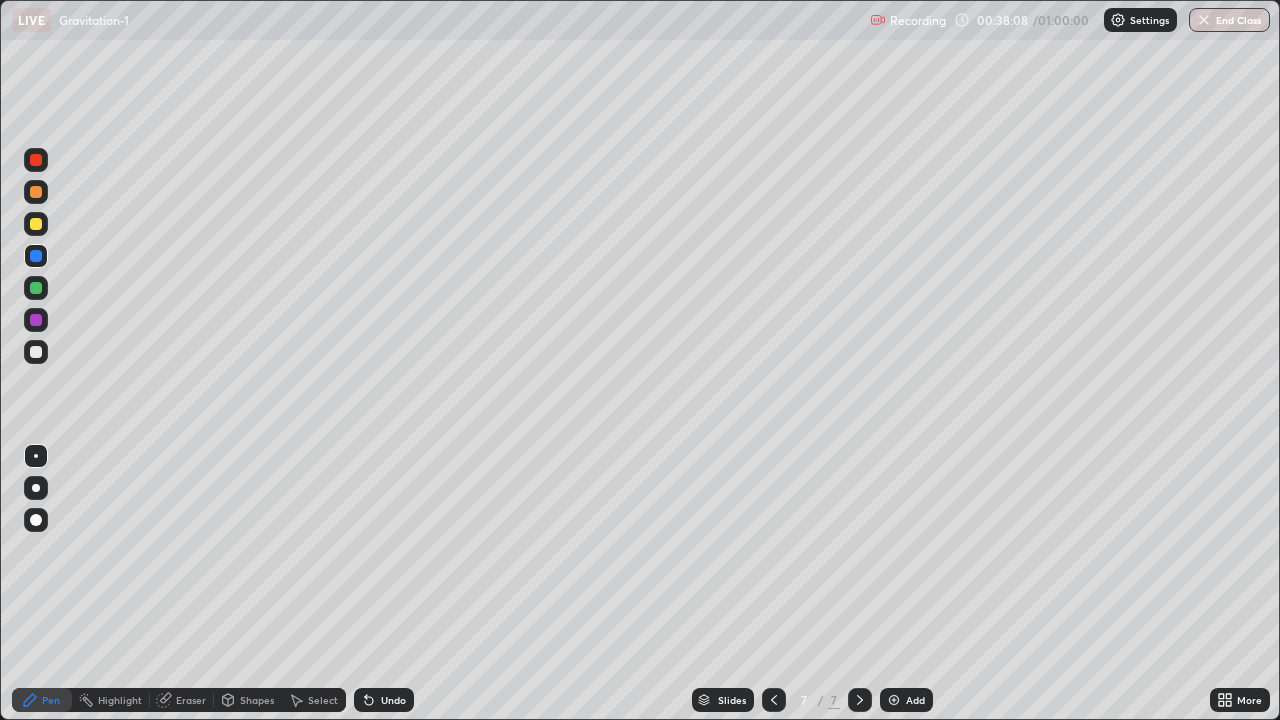 click on "Shapes" at bounding box center (257, 700) 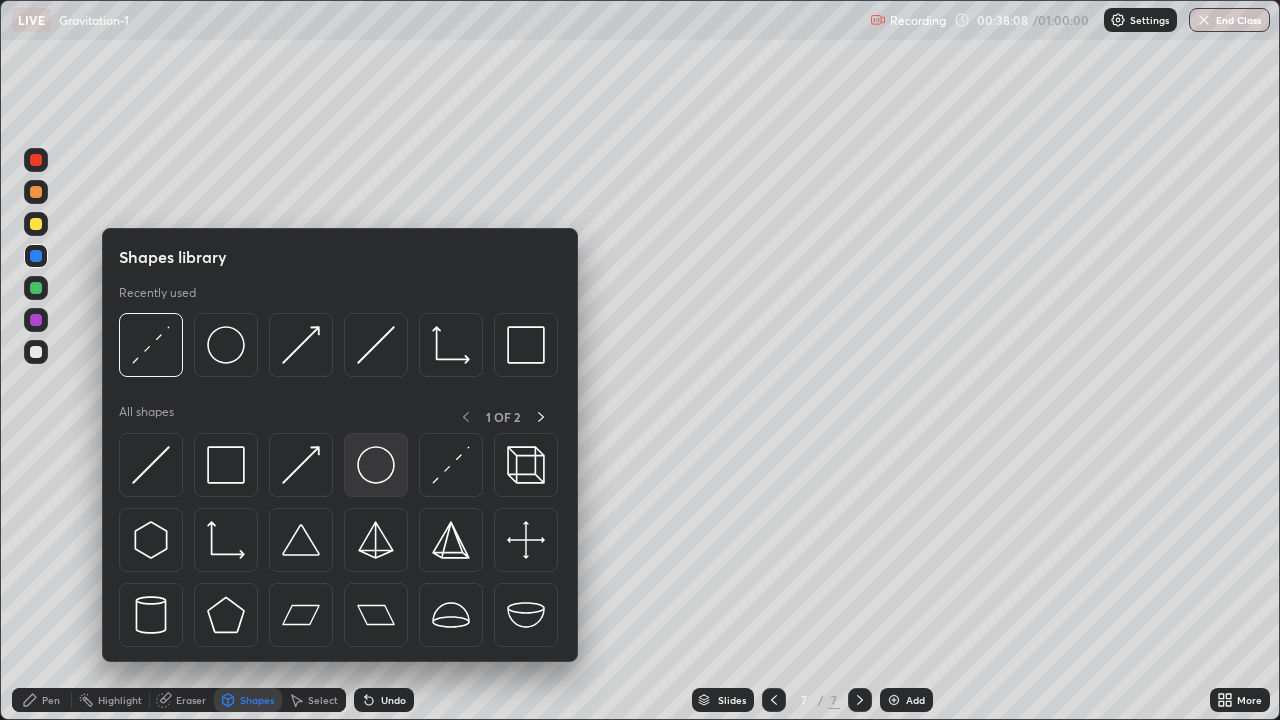 click at bounding box center (376, 465) 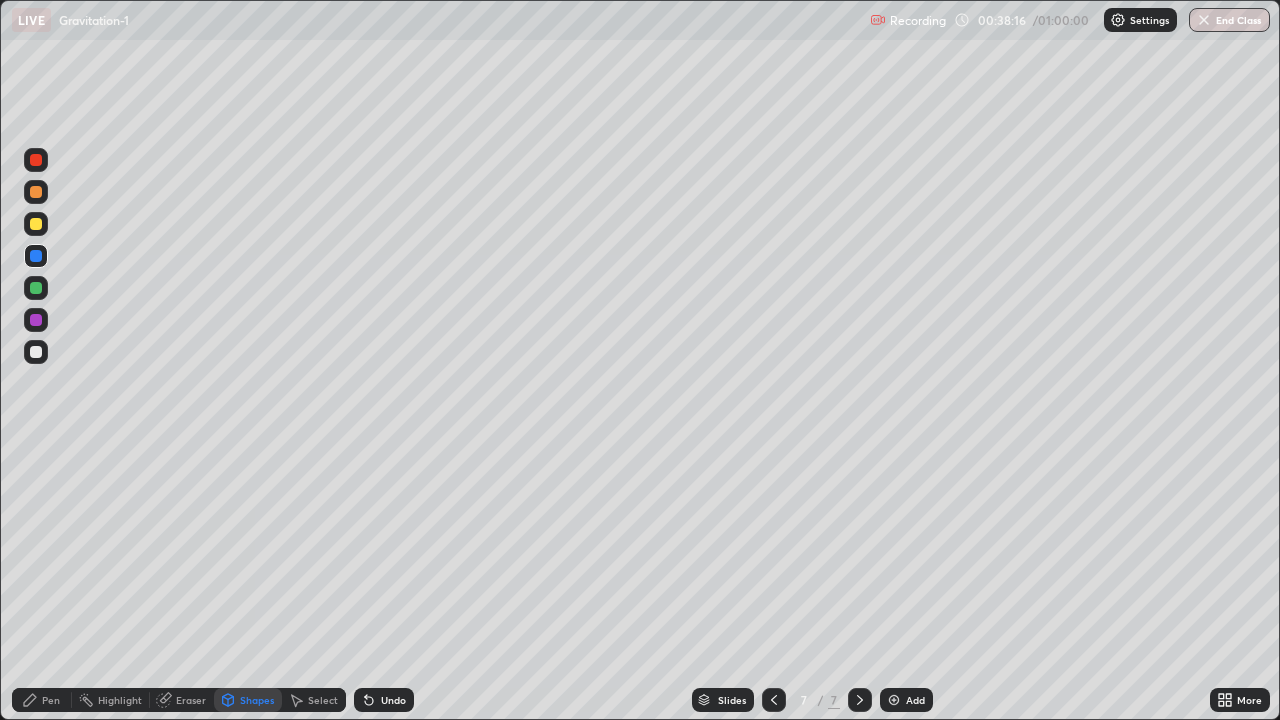 click on "Pen" at bounding box center [51, 700] 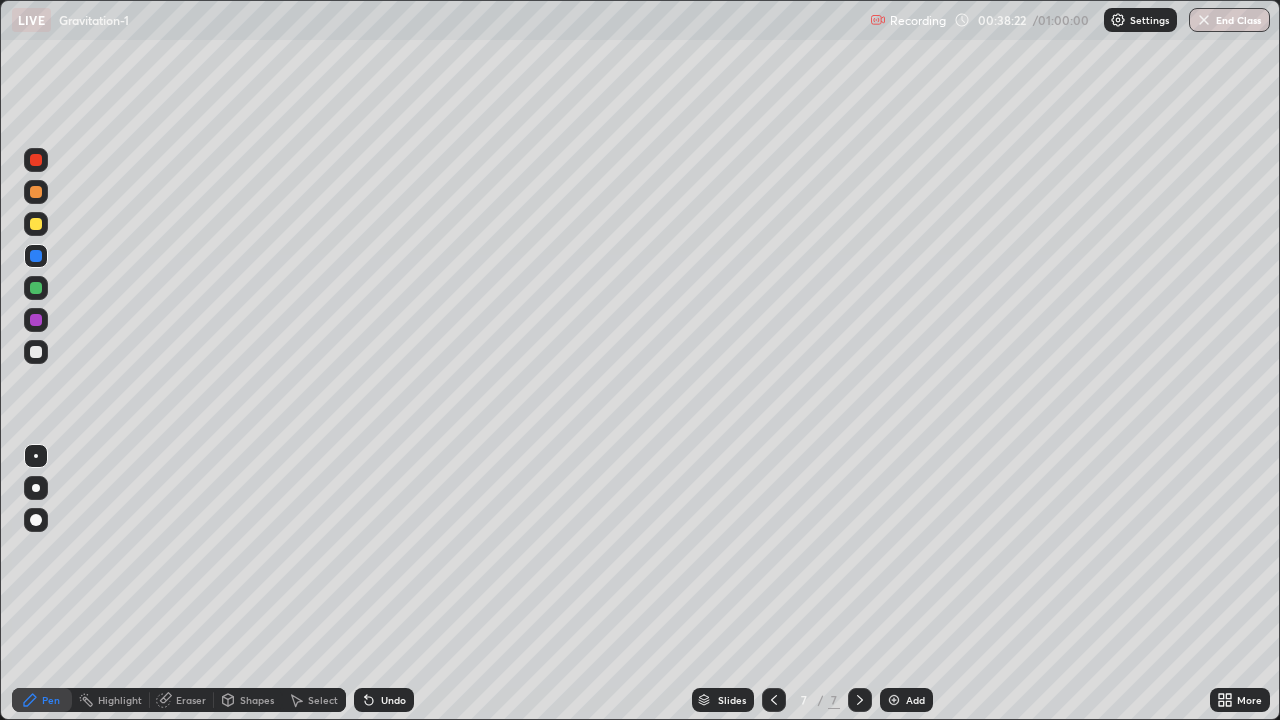 click 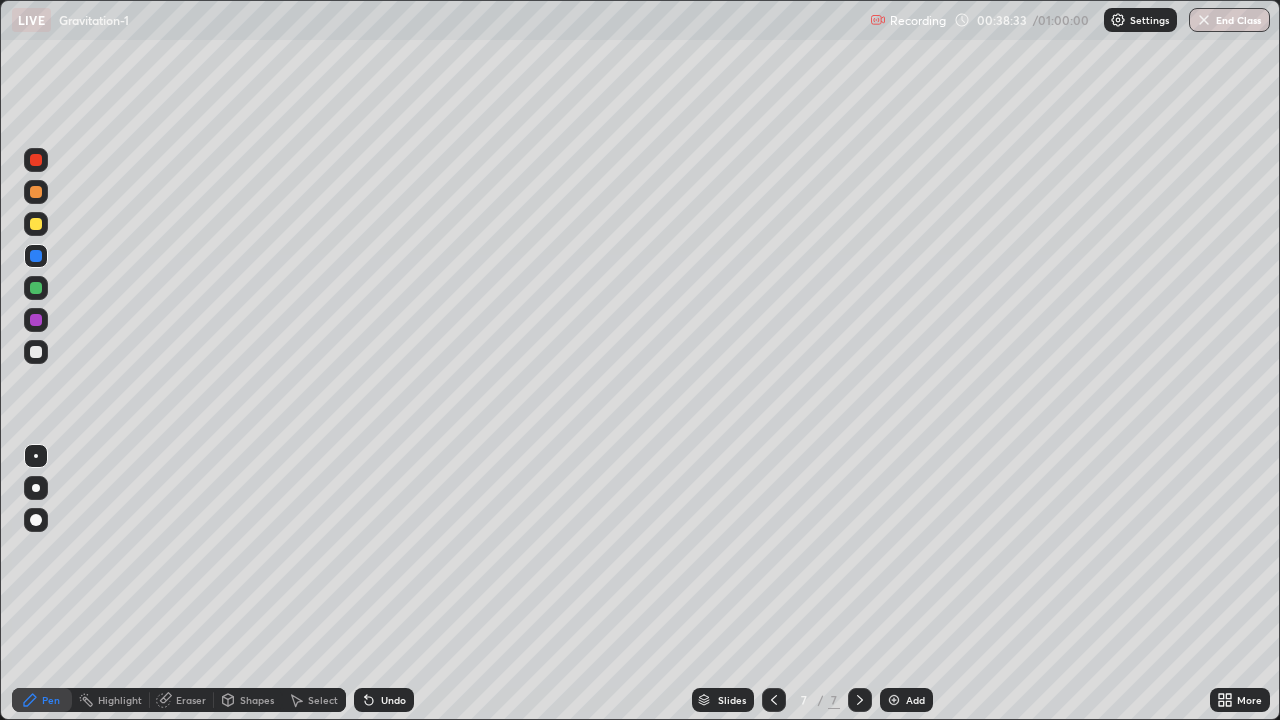 click at bounding box center (36, 352) 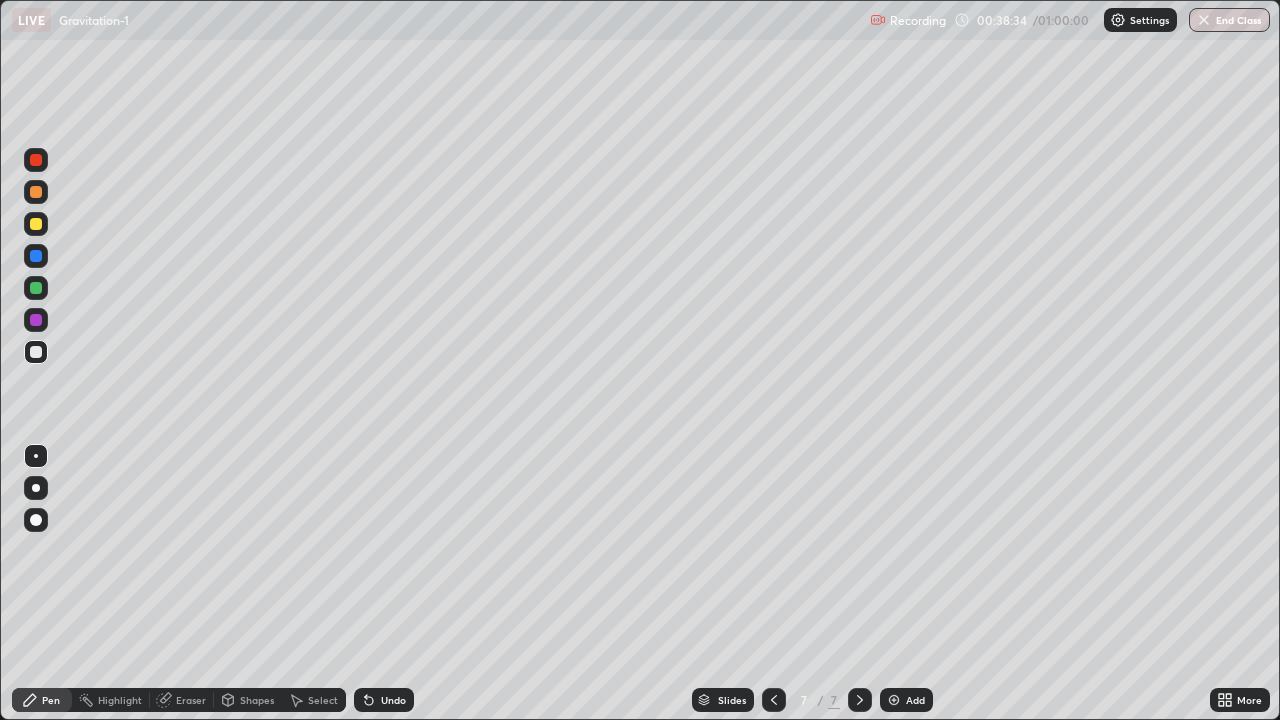 click on "Shapes" at bounding box center (257, 700) 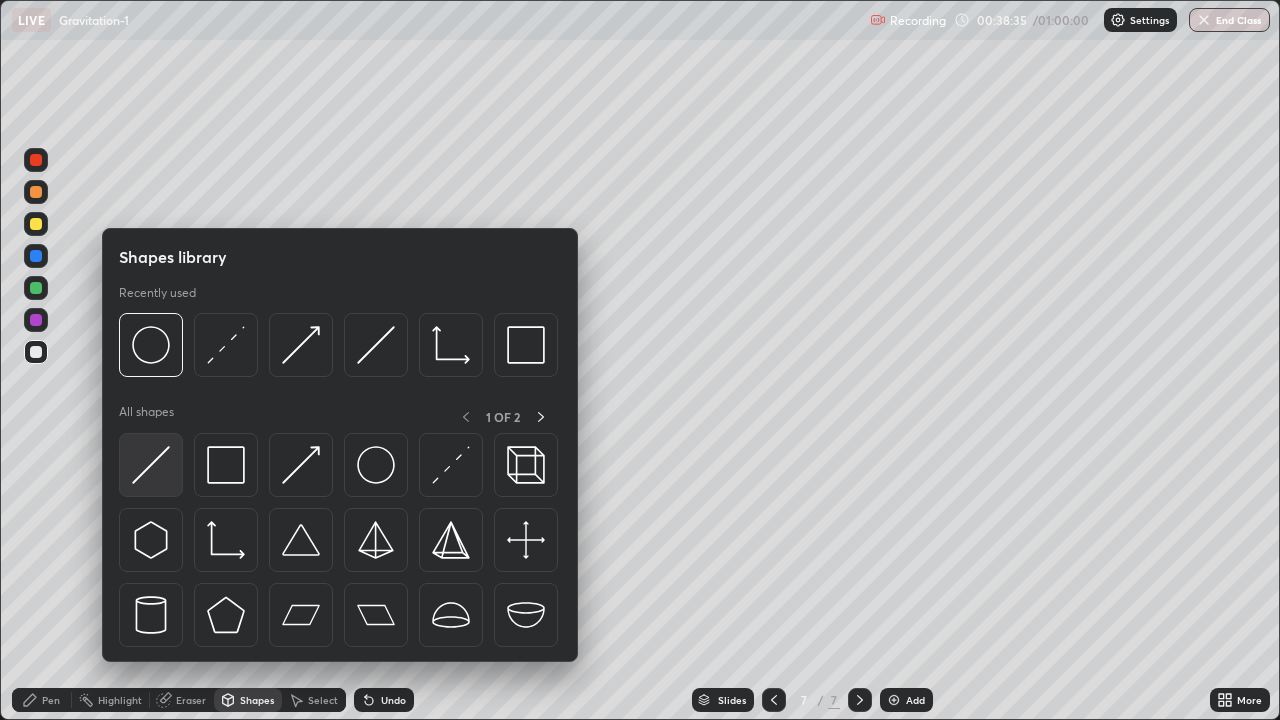 click at bounding box center [151, 465] 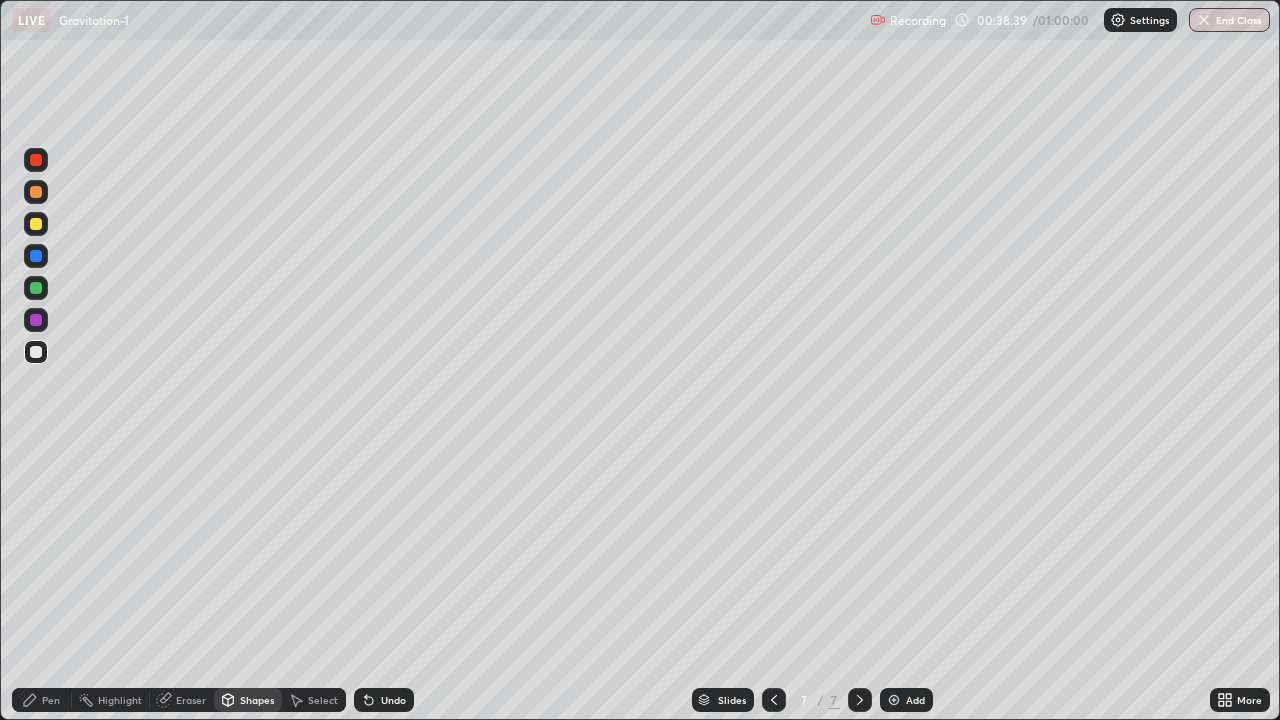 click on "Pen" at bounding box center (42, 700) 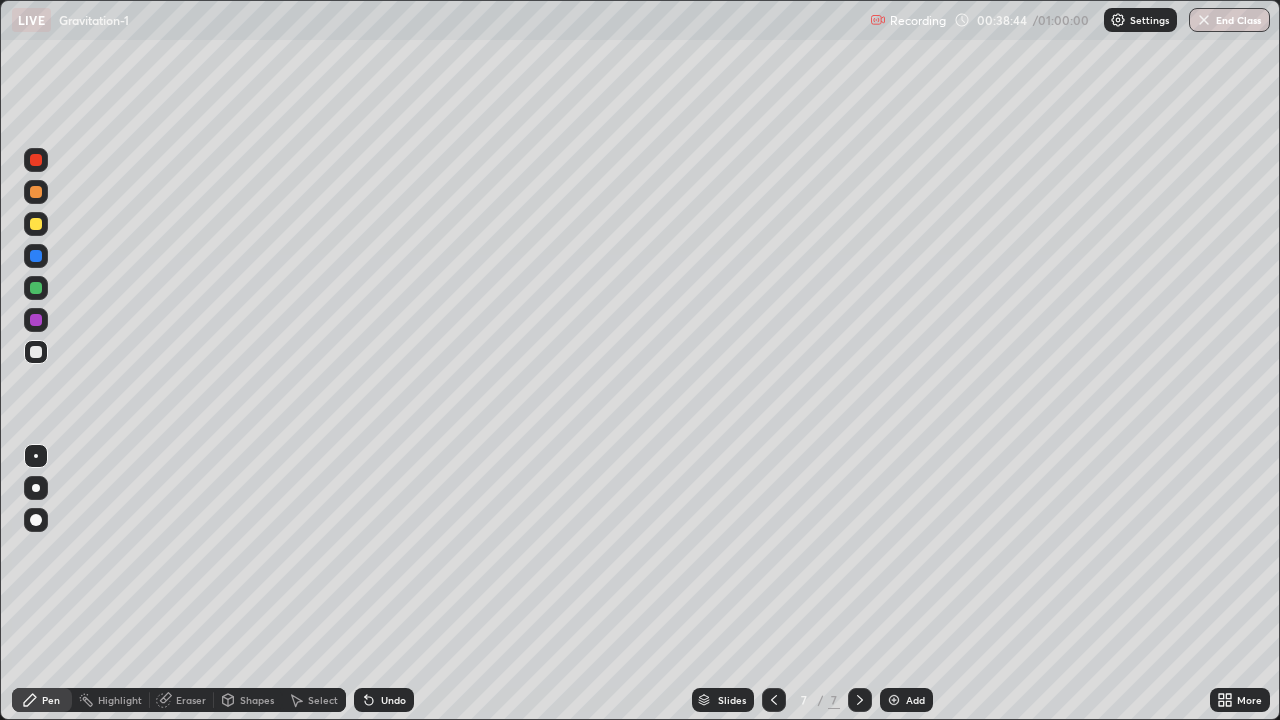 click at bounding box center [36, 320] 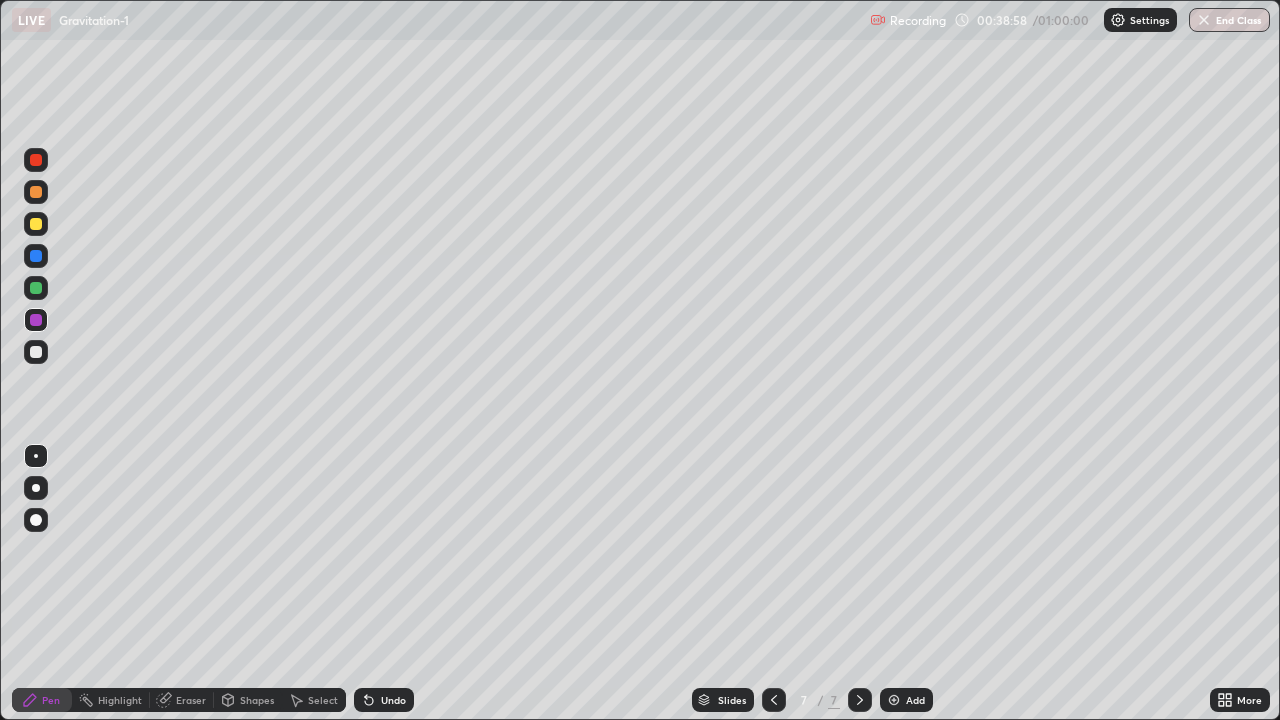 click 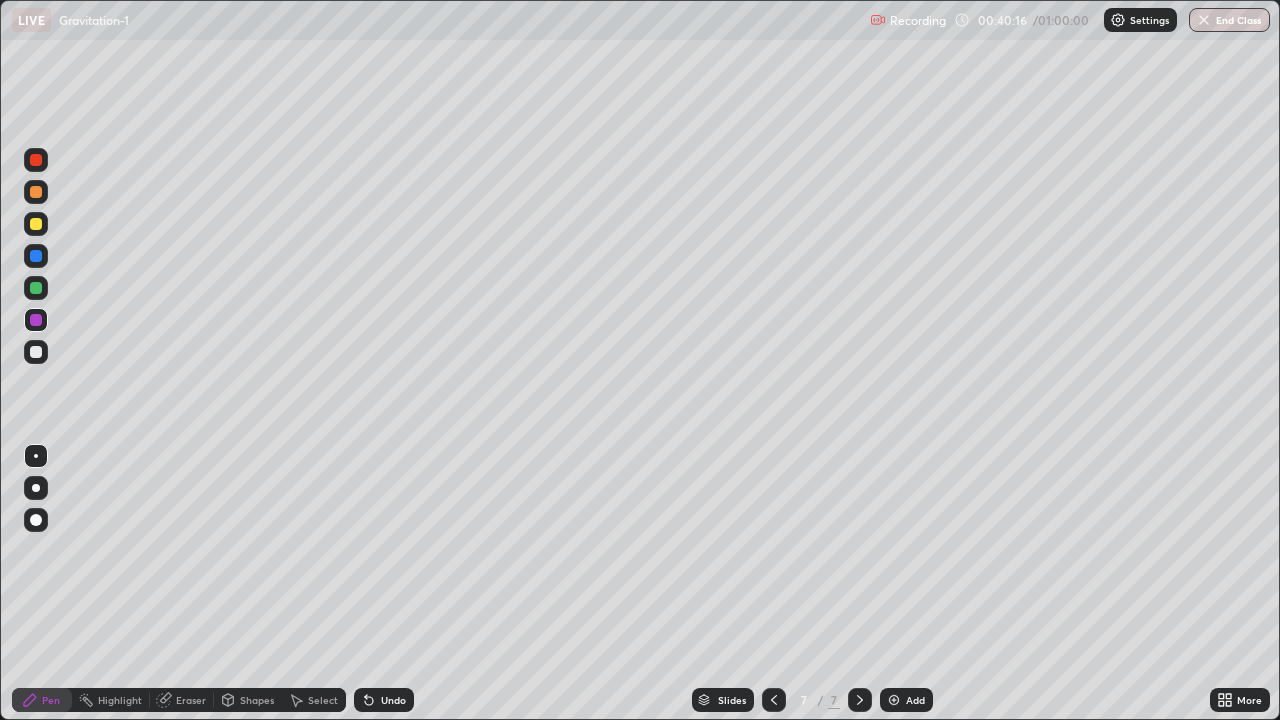 click at bounding box center [36, 288] 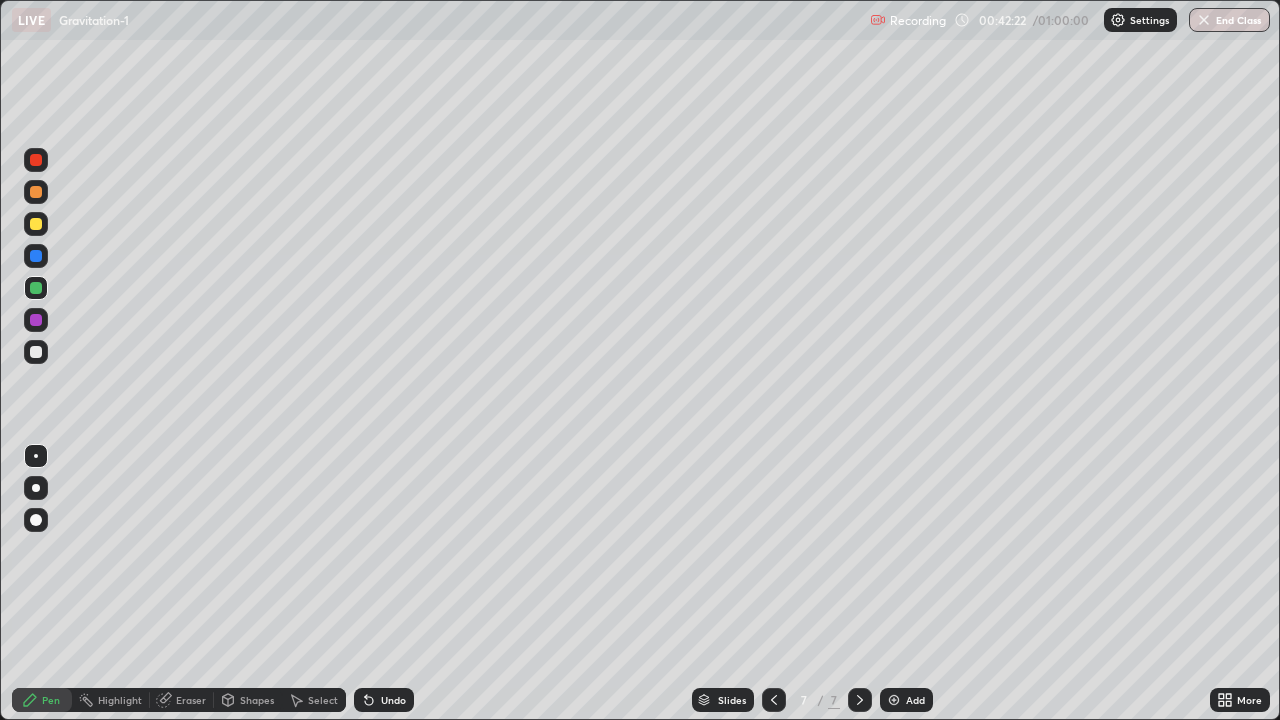 click at bounding box center [36, 352] 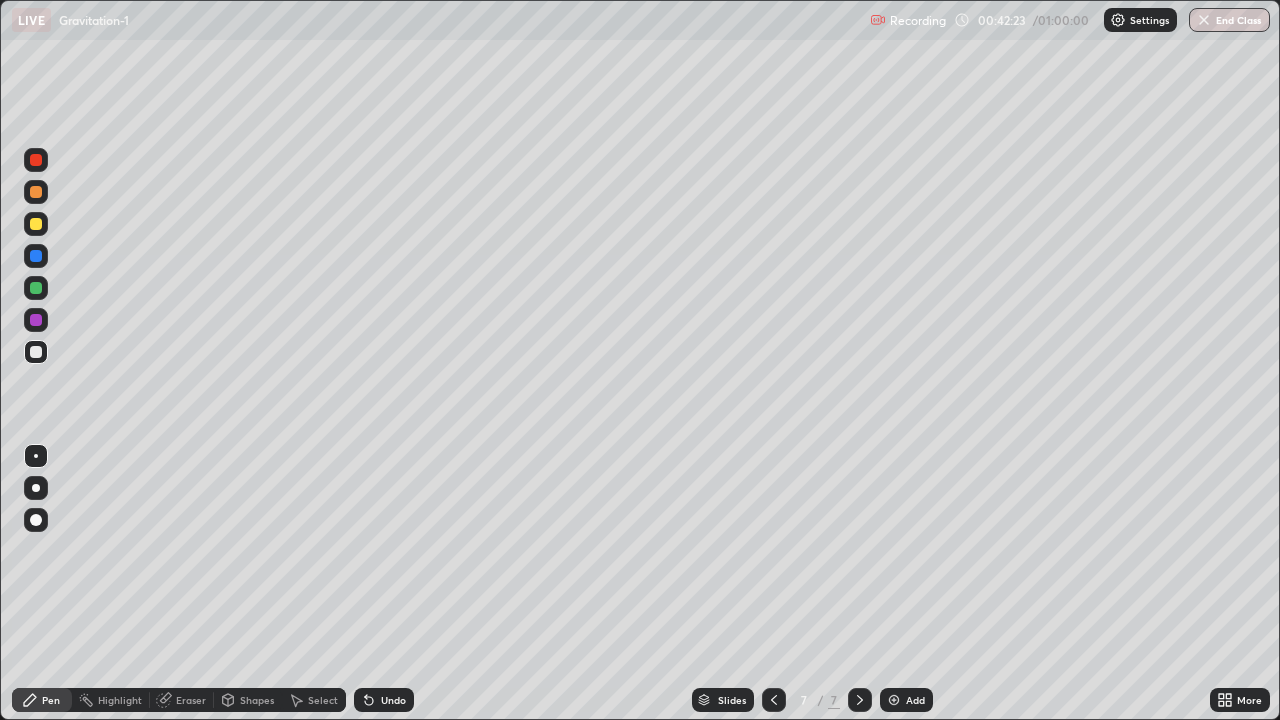 click at bounding box center [36, 224] 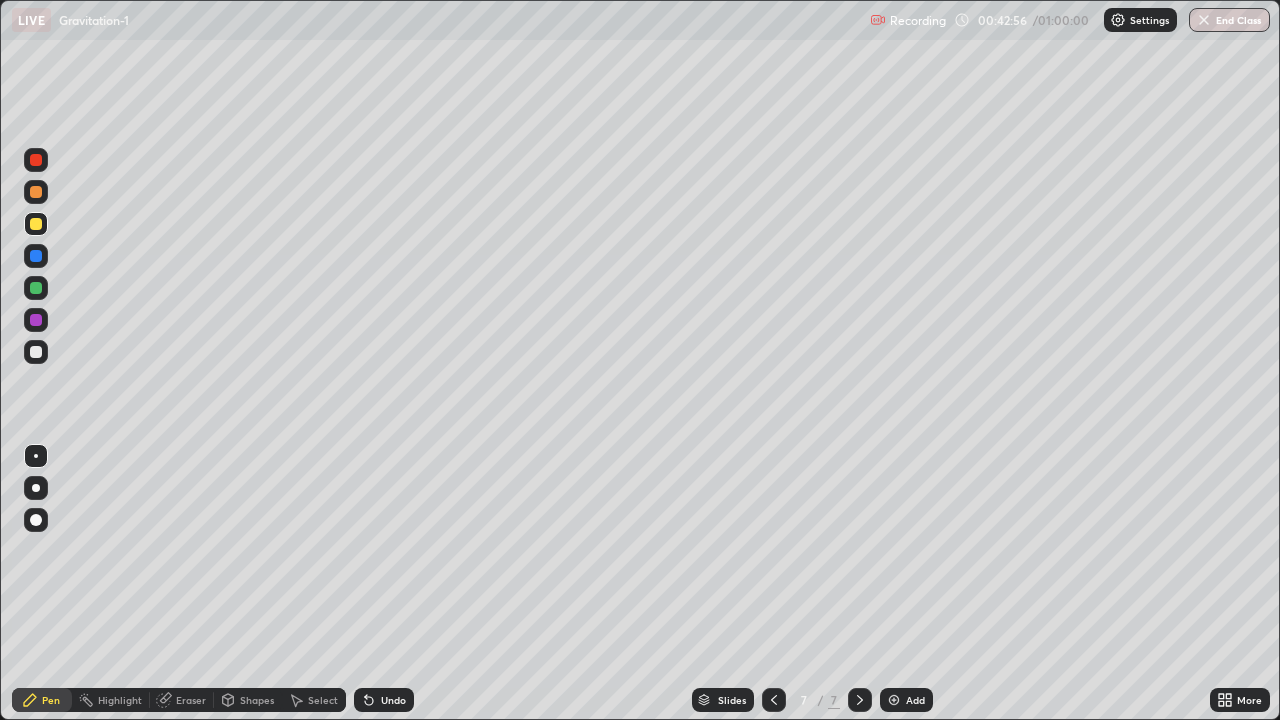 click at bounding box center [36, 352] 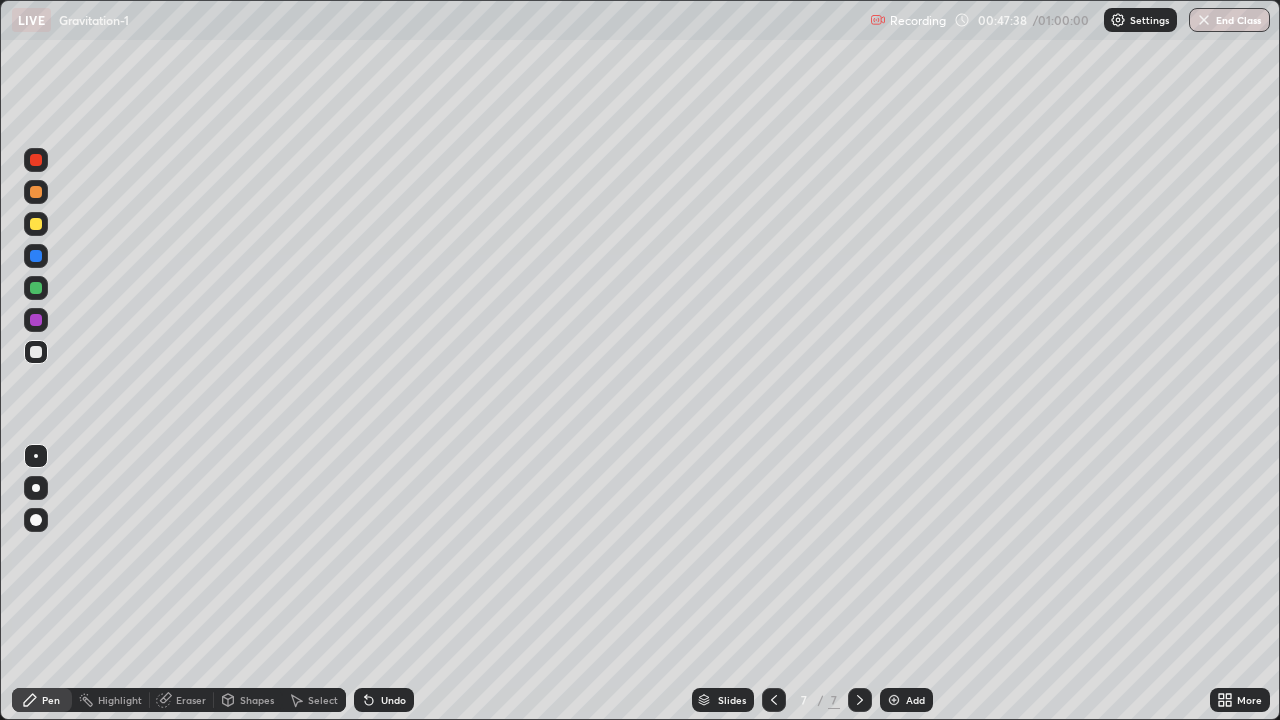 click on "Add" at bounding box center (906, 700) 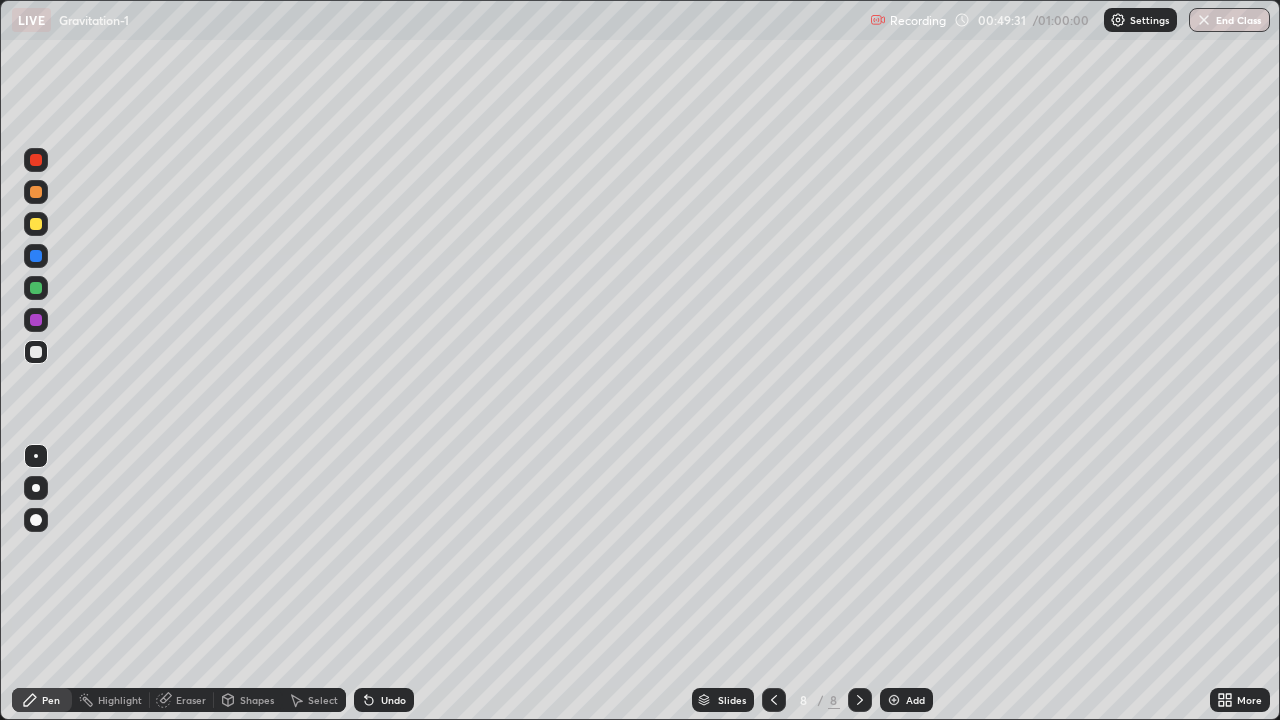 click at bounding box center (36, 224) 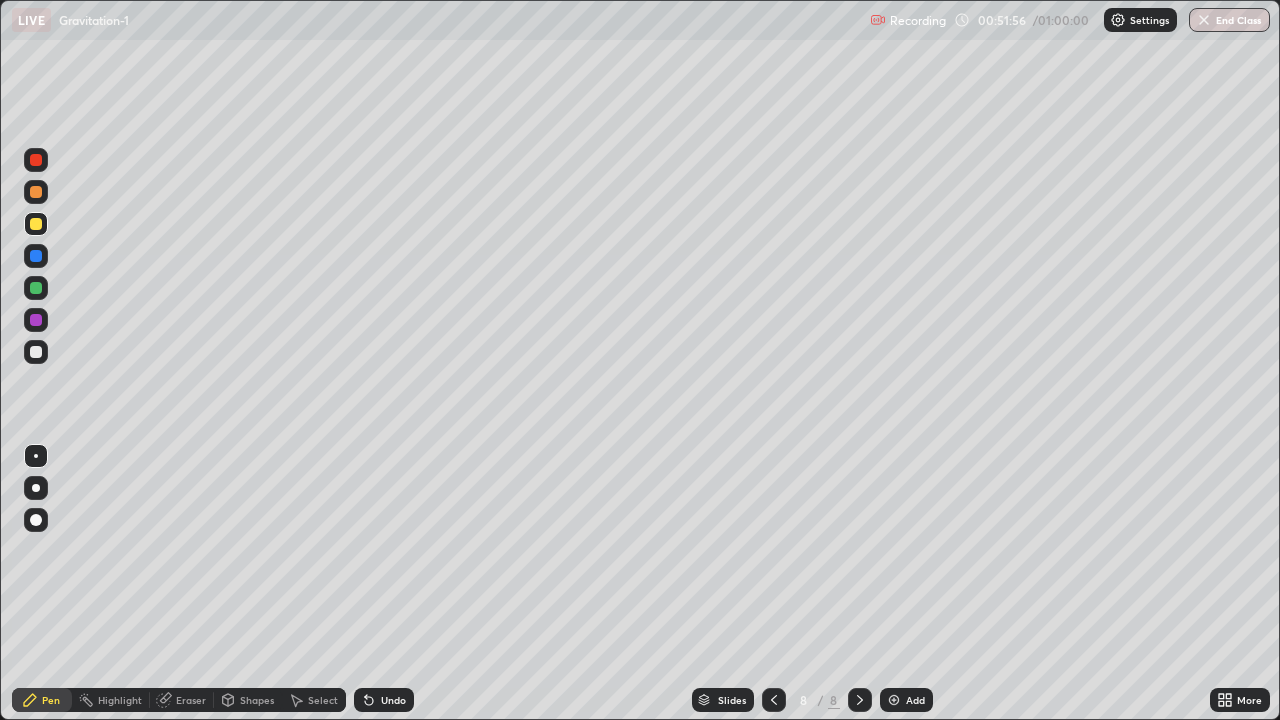 click at bounding box center (894, 700) 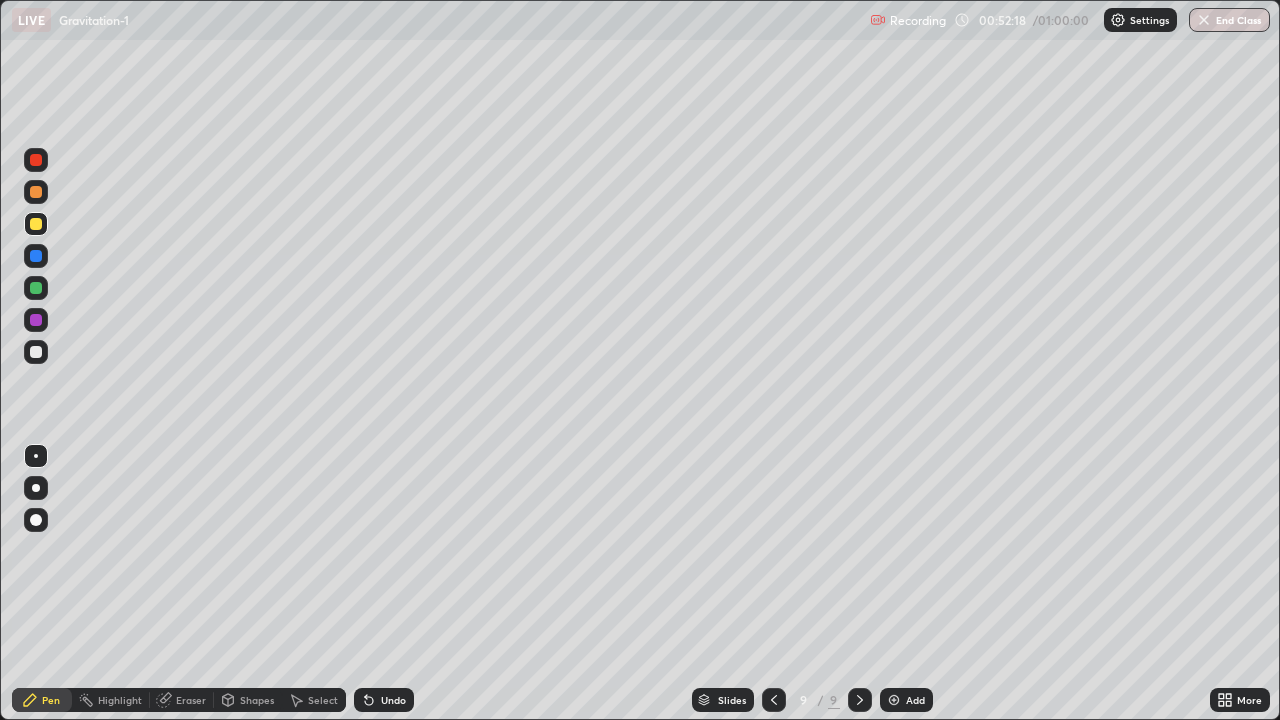 click at bounding box center [36, 352] 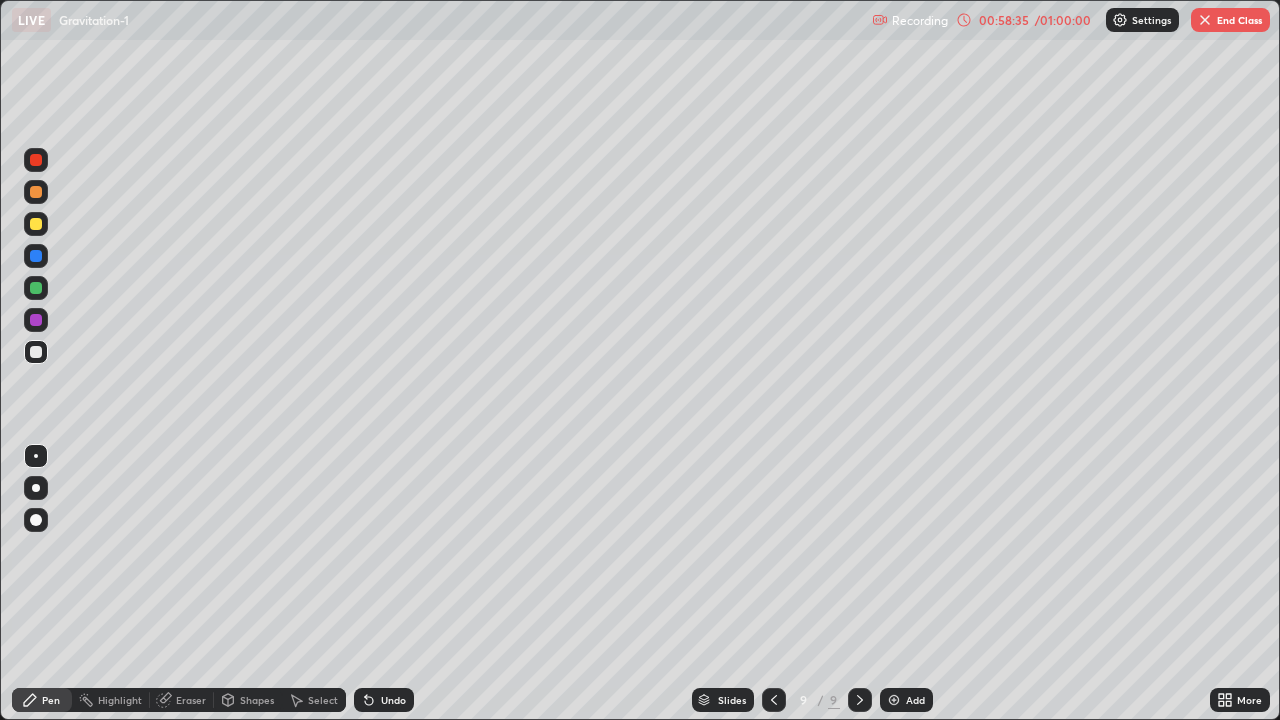 click on "End Class" at bounding box center [1230, 20] 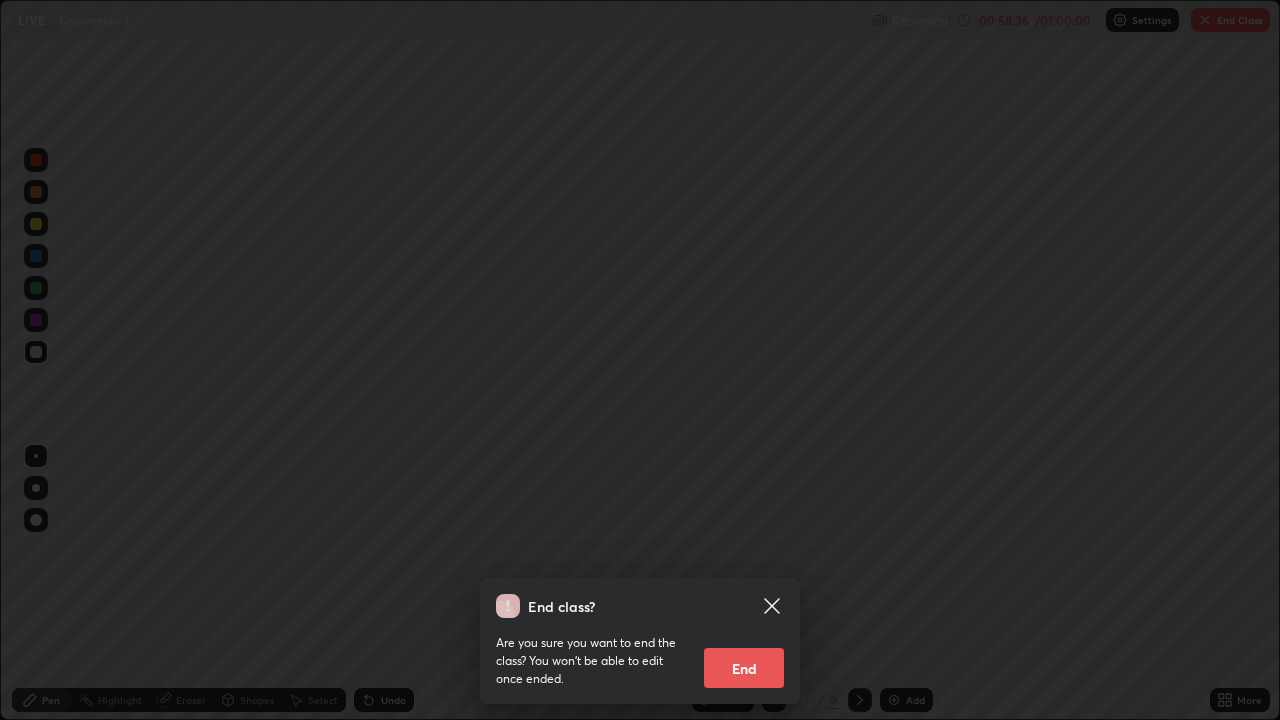 click on "End" at bounding box center (744, 668) 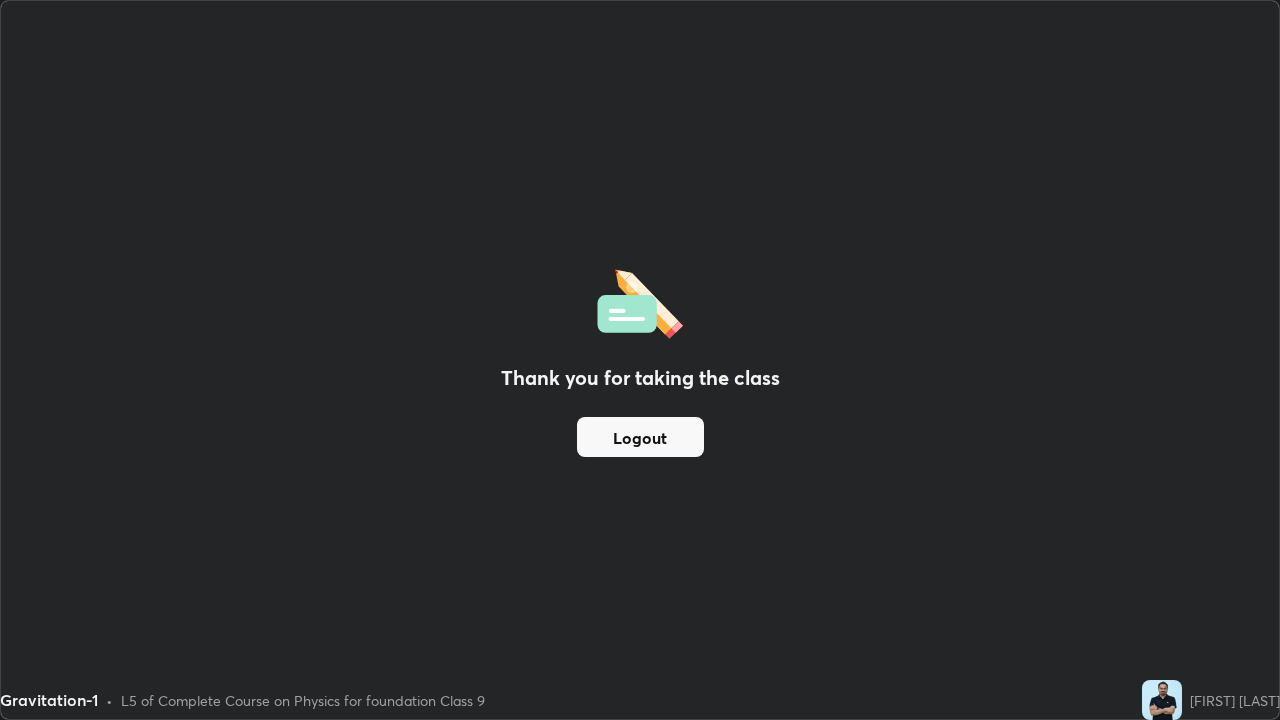 click on "Logout" at bounding box center [640, 437] 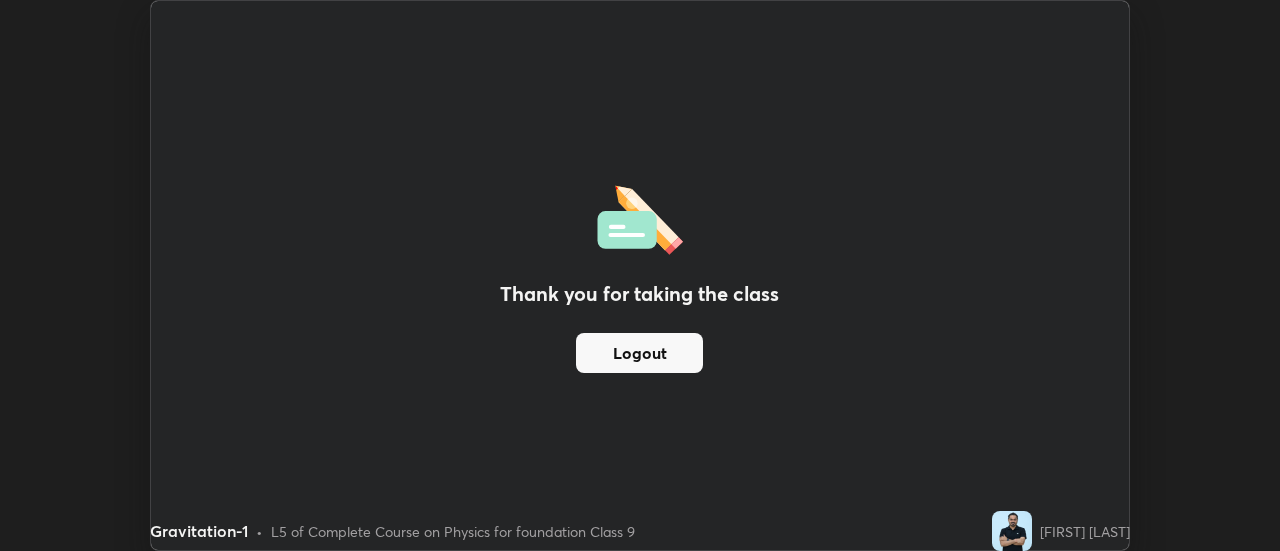 scroll, scrollTop: 551, scrollLeft: 1280, axis: both 